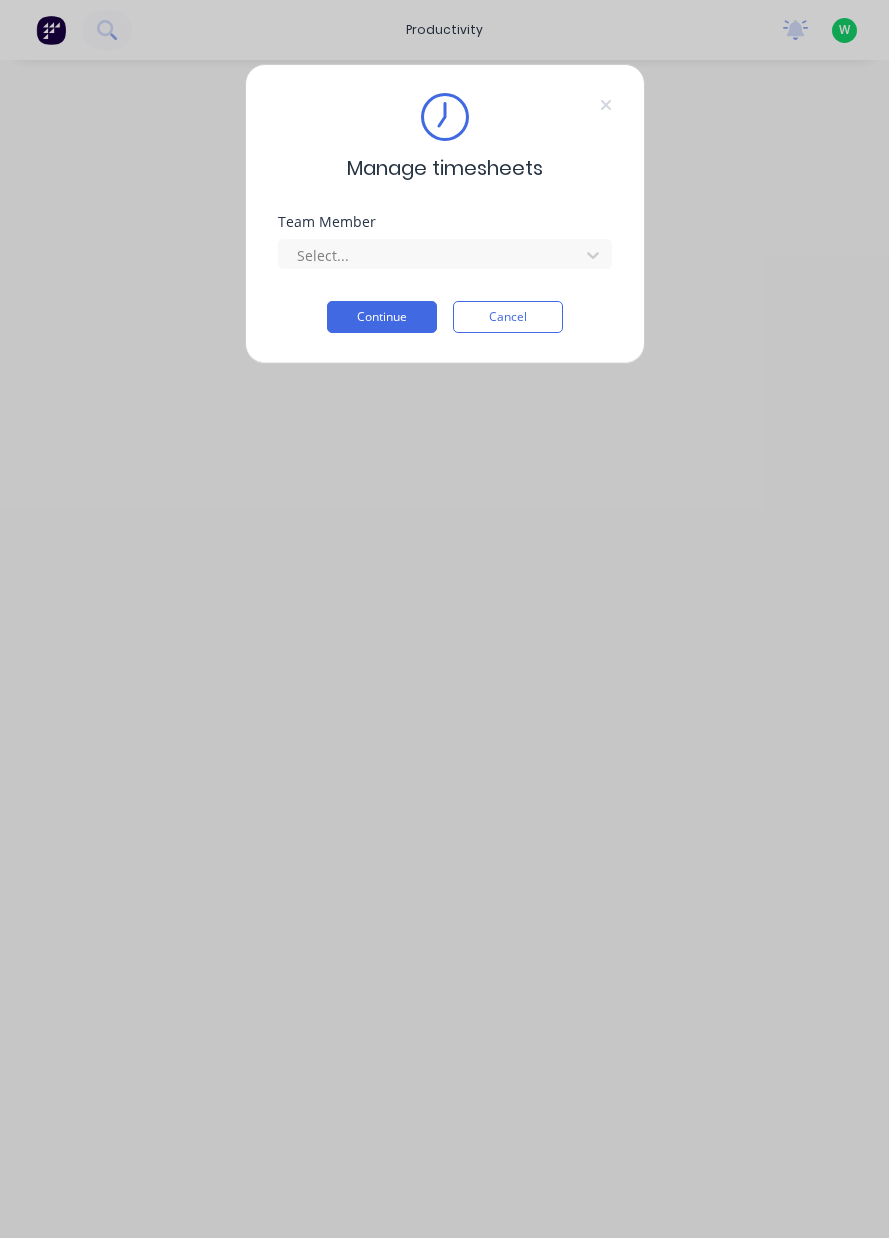 scroll, scrollTop: 0, scrollLeft: 0, axis: both 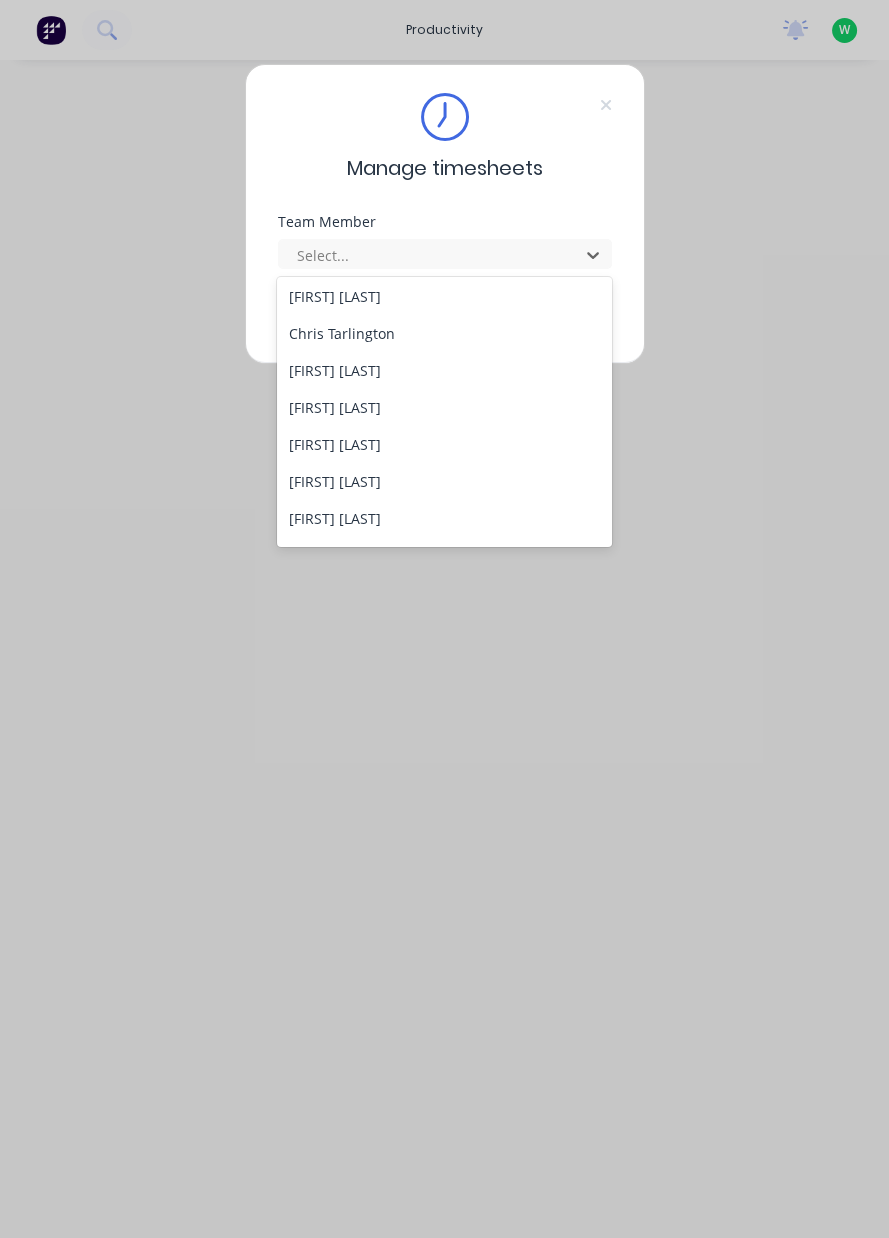 click on "[FIRST] [LAST]" at bounding box center (444, 481) 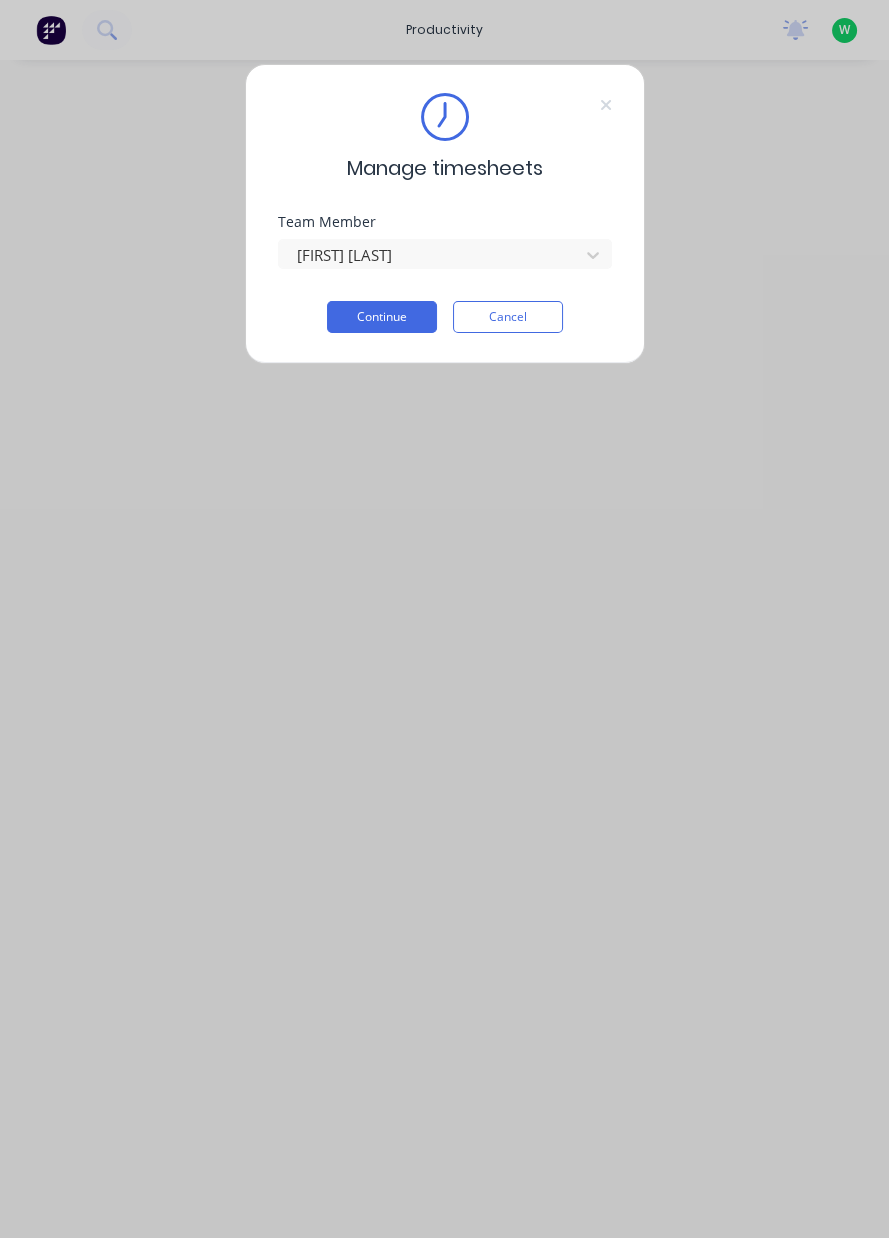 click on "Continue" at bounding box center [382, 317] 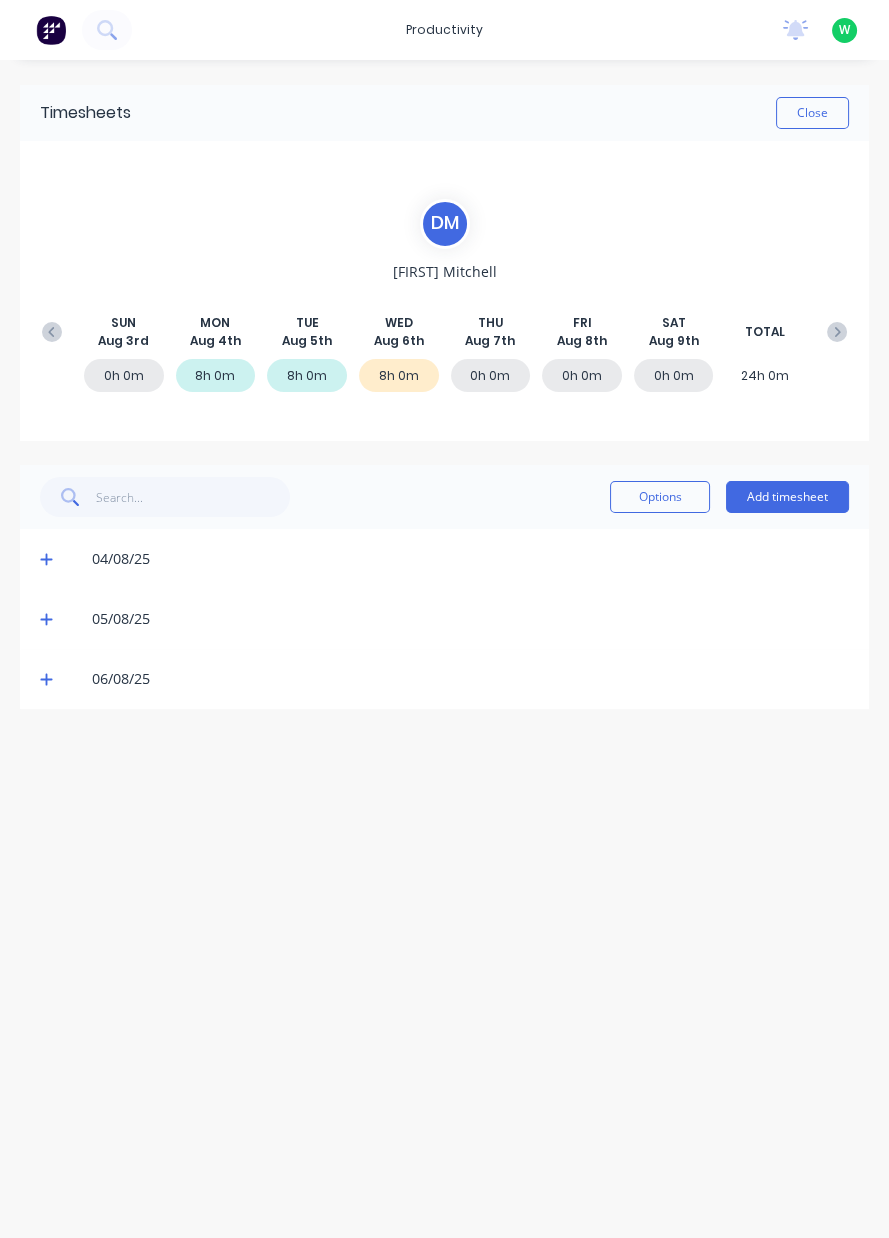 click on "Add timesheet" at bounding box center (787, 497) 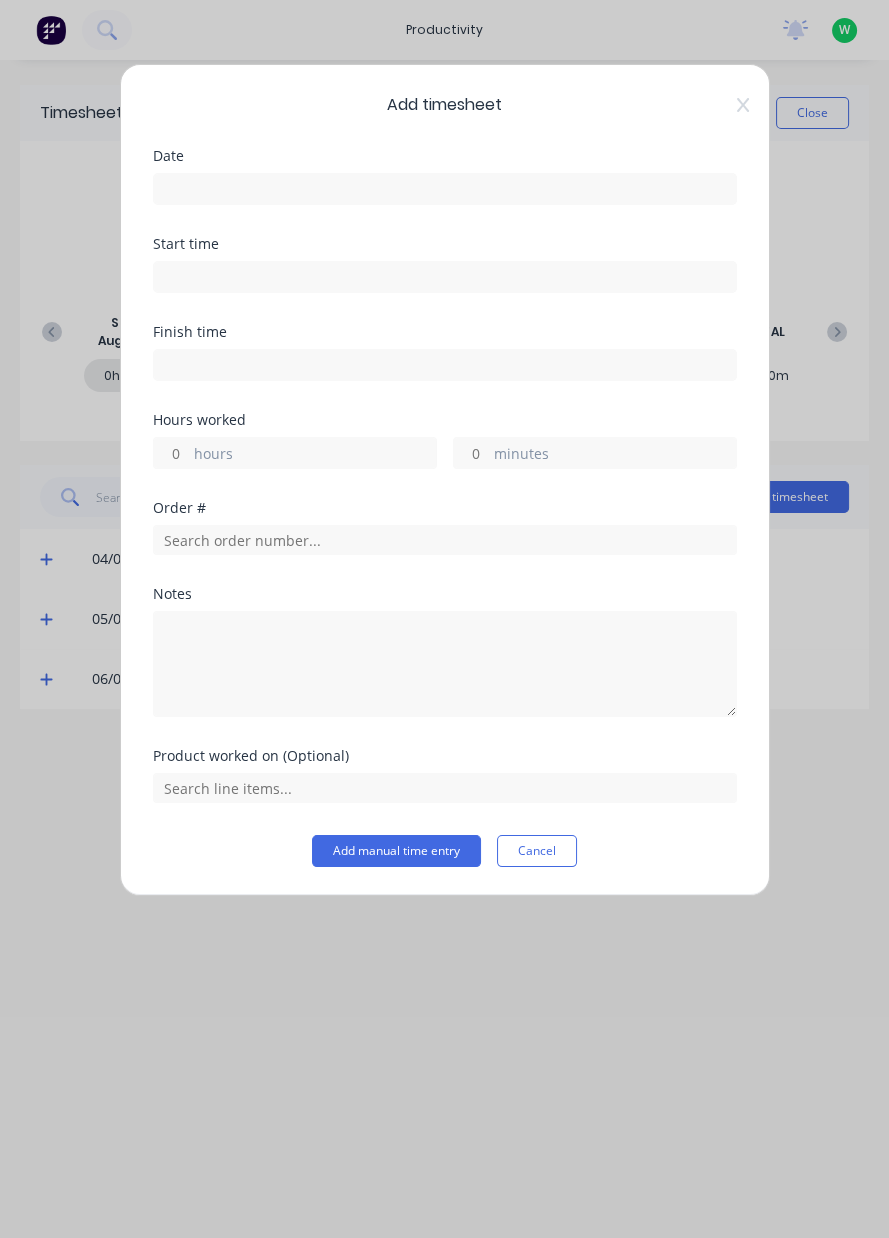 click at bounding box center [445, 189] 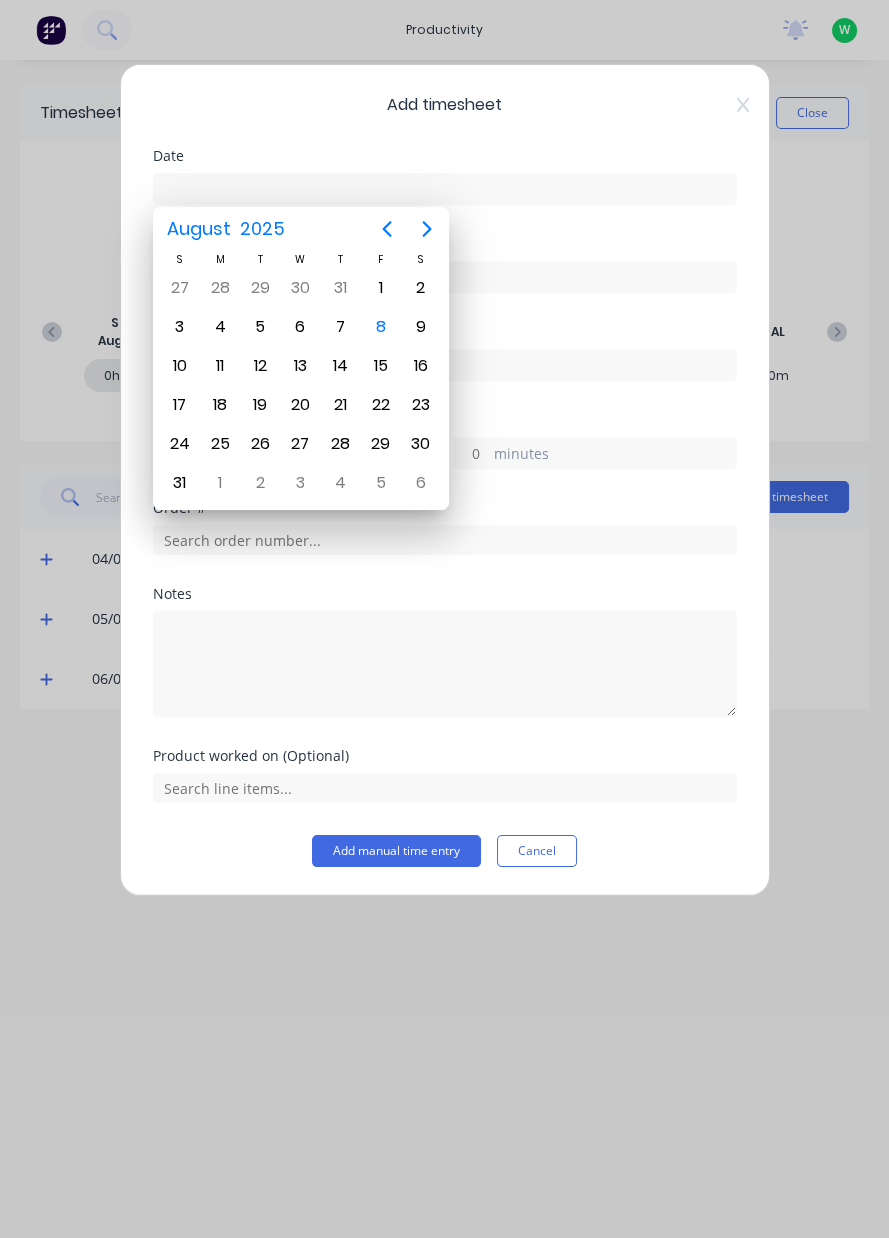 click on "7" at bounding box center (341, 327) 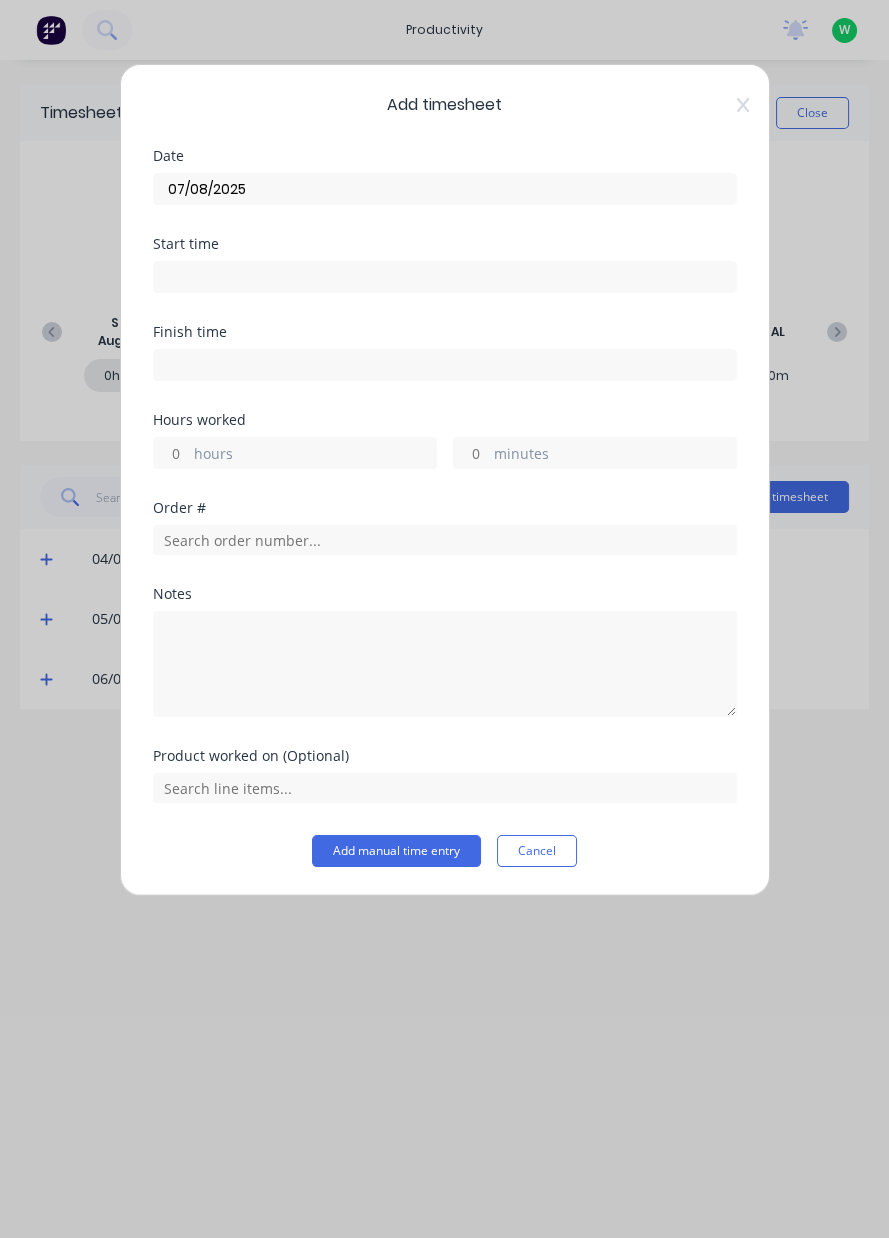 click on "hours" at bounding box center (315, 455) 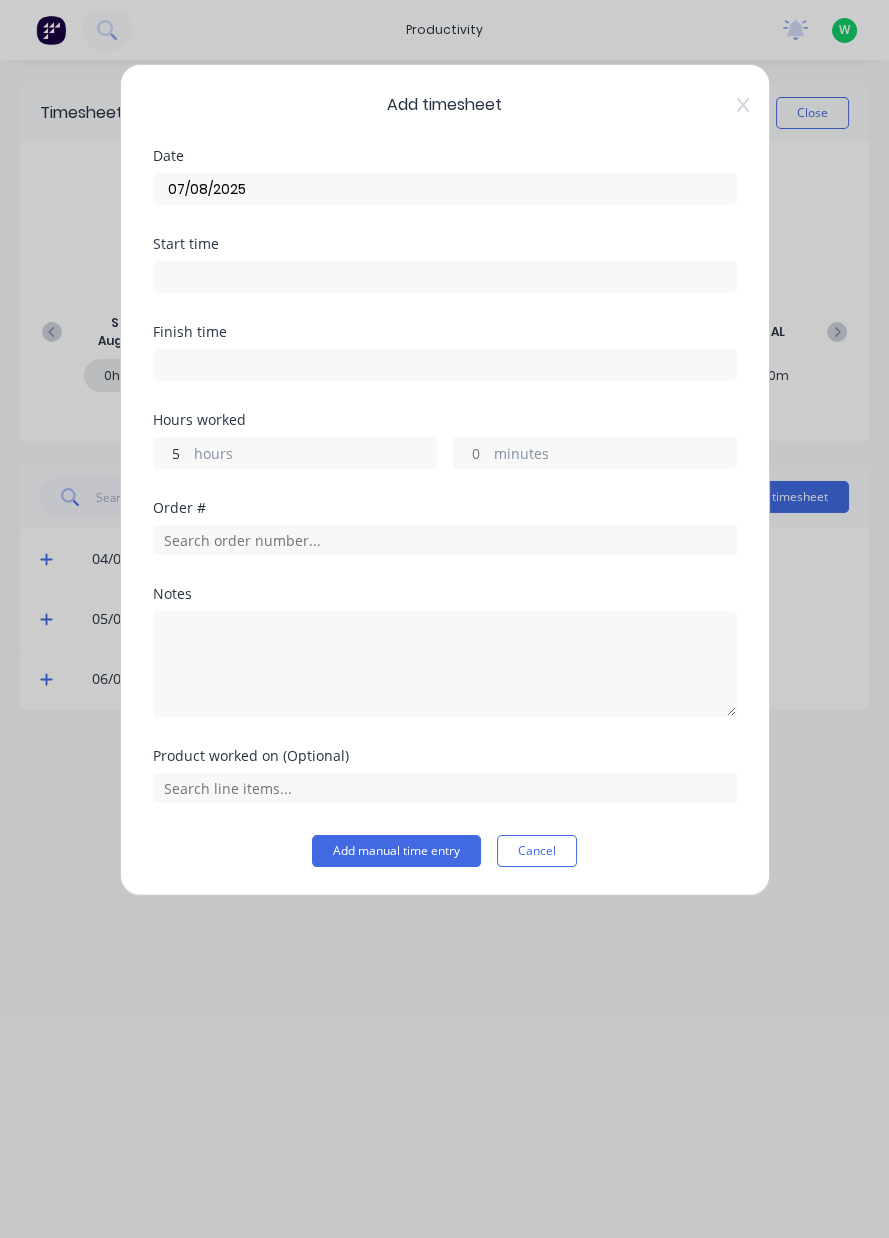 type on "5" 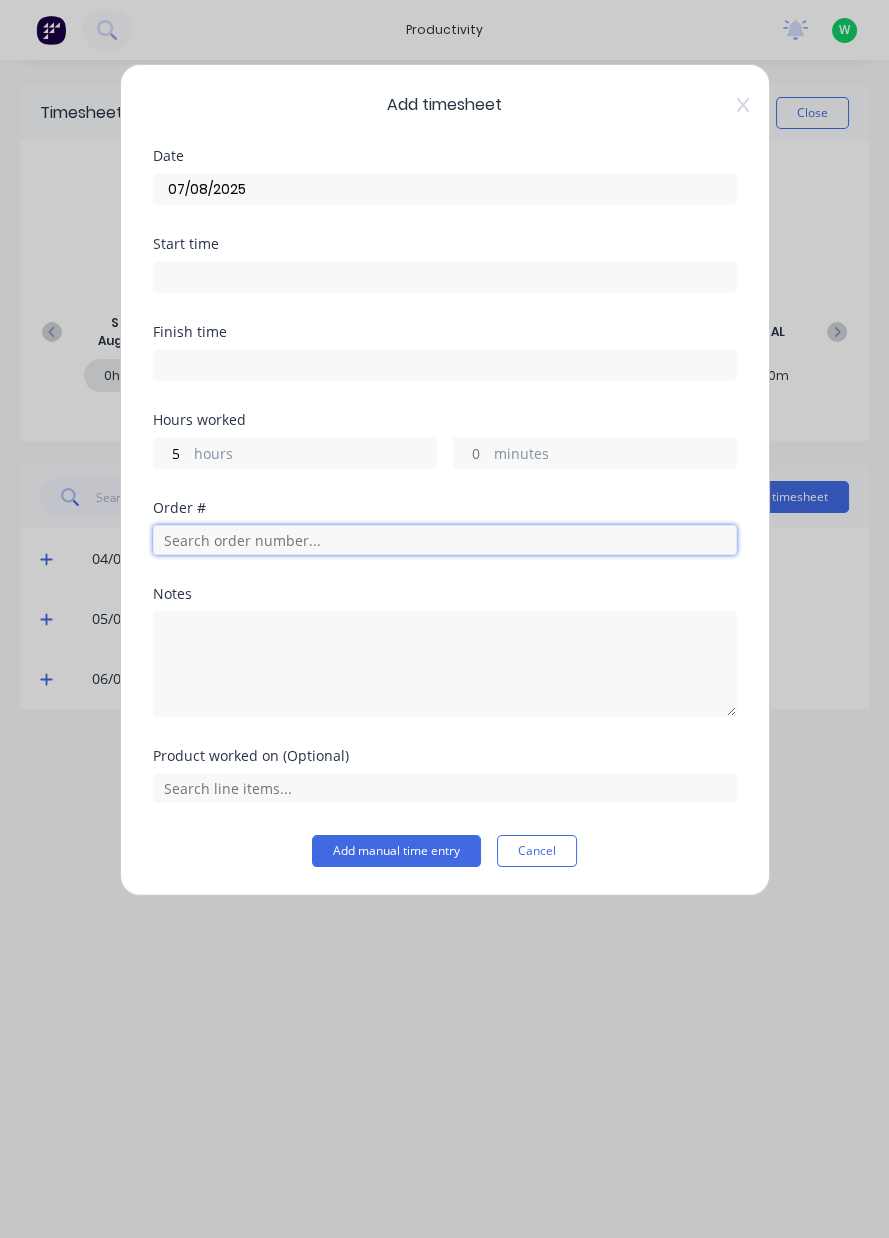 click at bounding box center [445, 540] 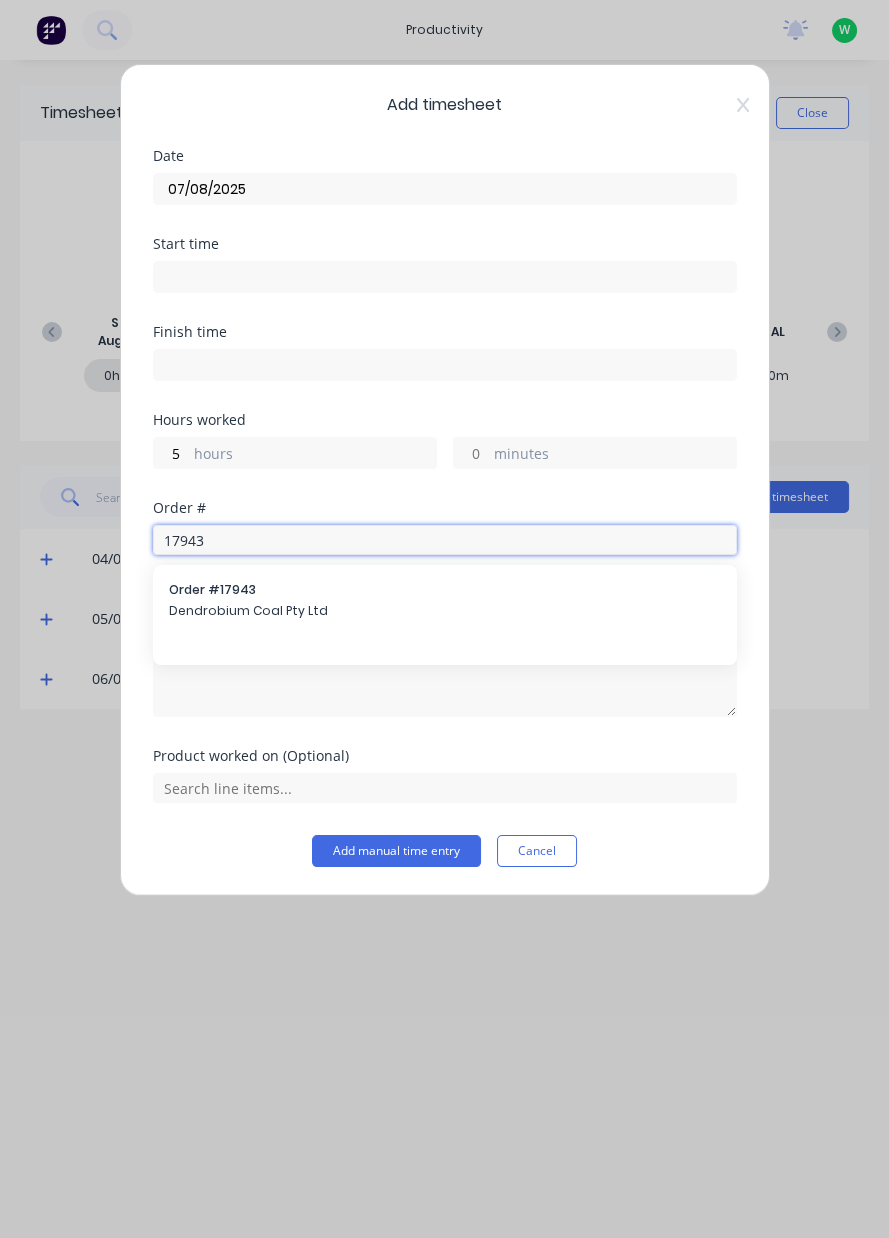 type on "17943" 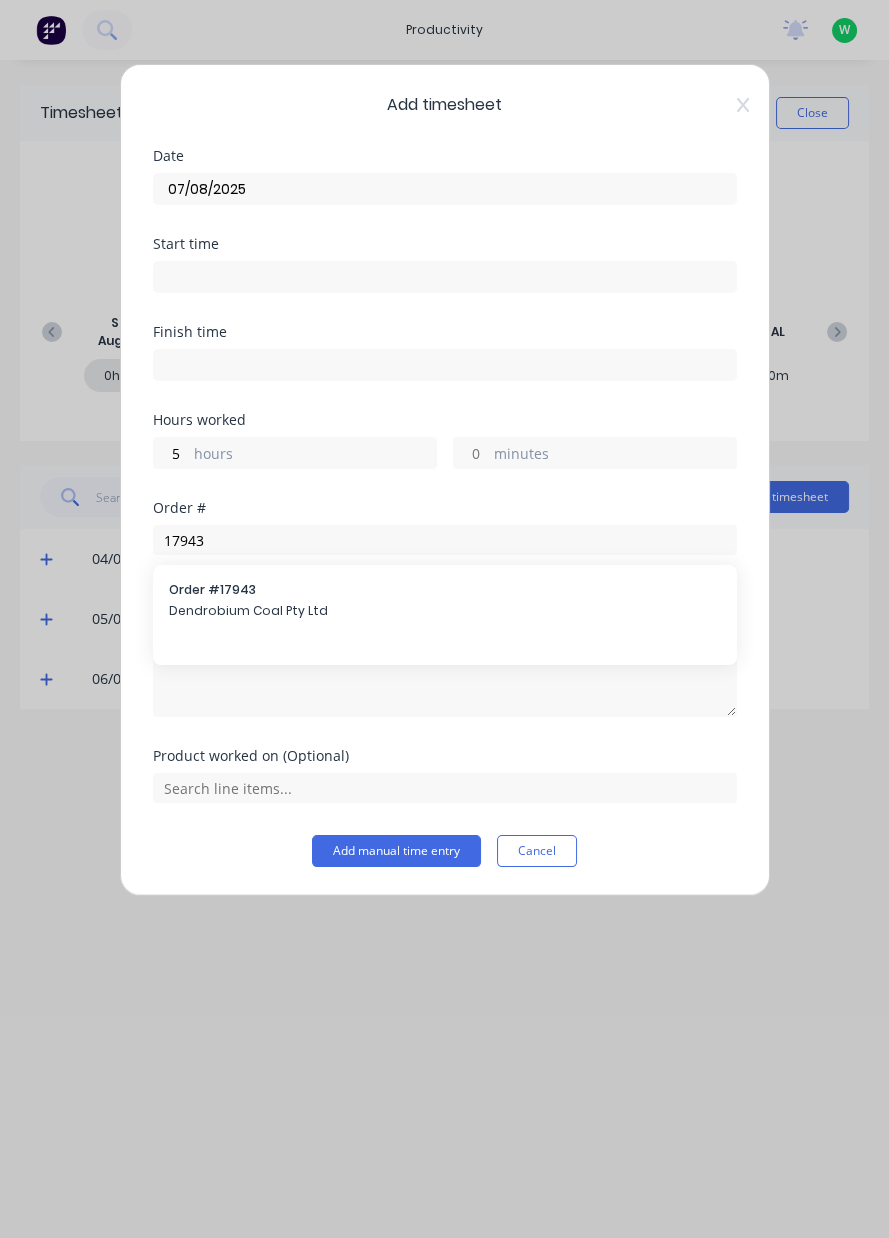 click on "Dendrobium Coal Pty Ltd" at bounding box center [445, 611] 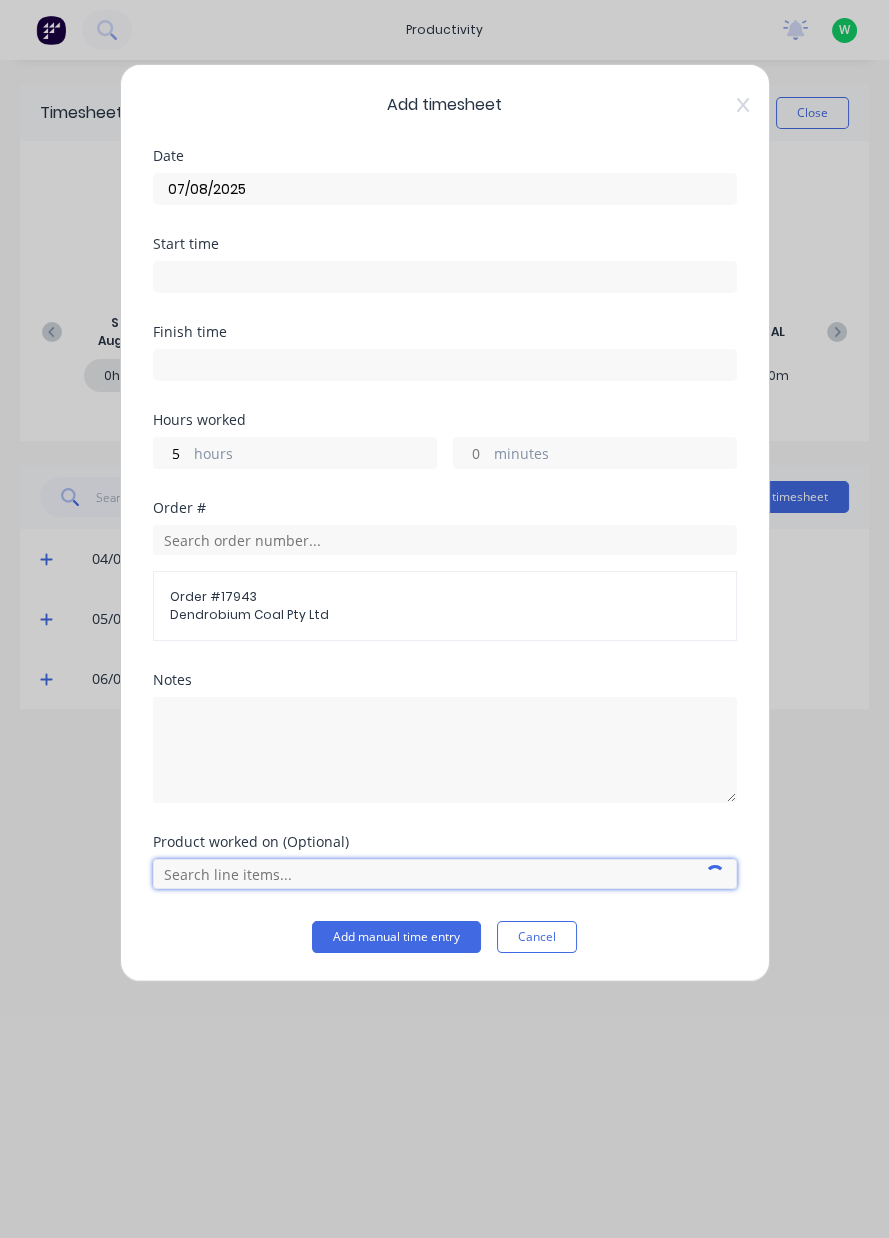 click at bounding box center (445, 874) 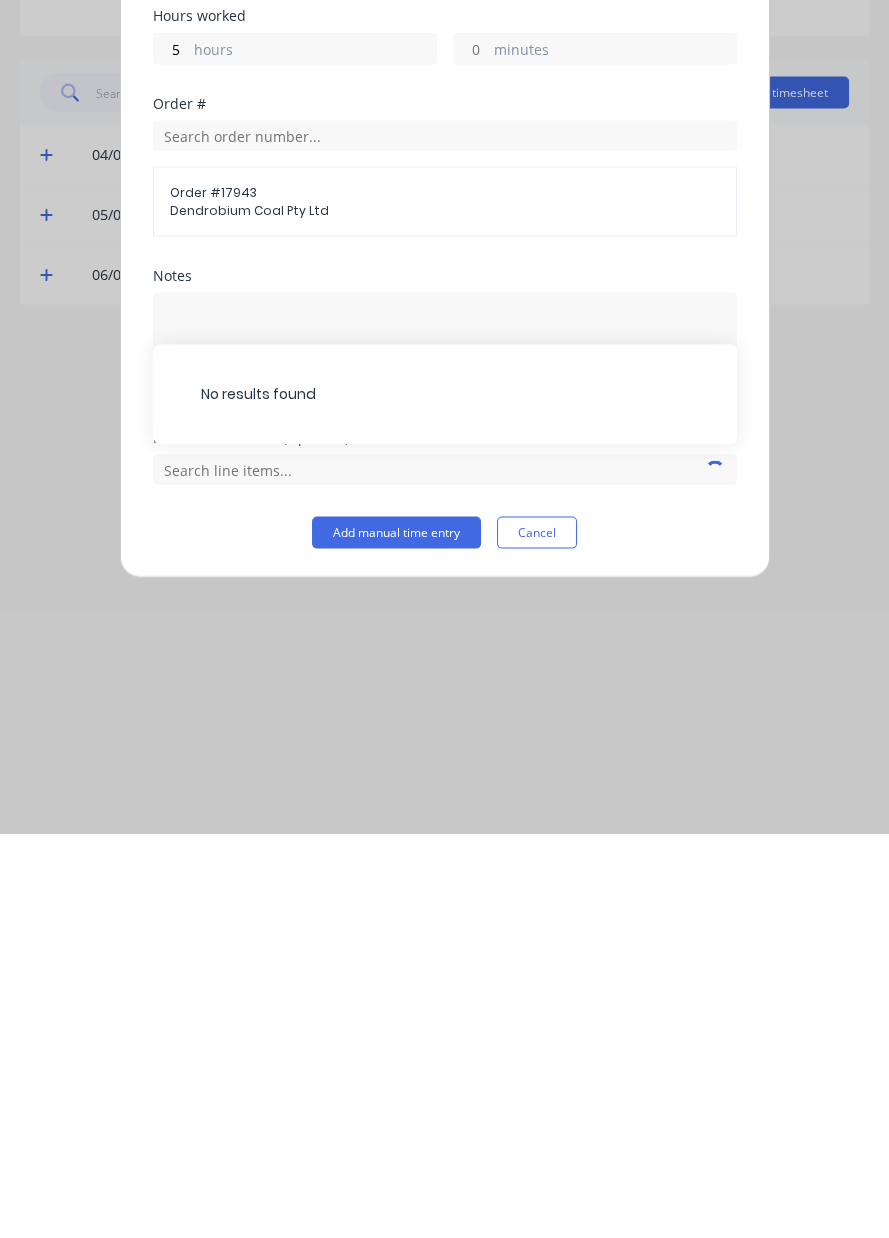 click on "Order # 17943" at bounding box center (445, 597) 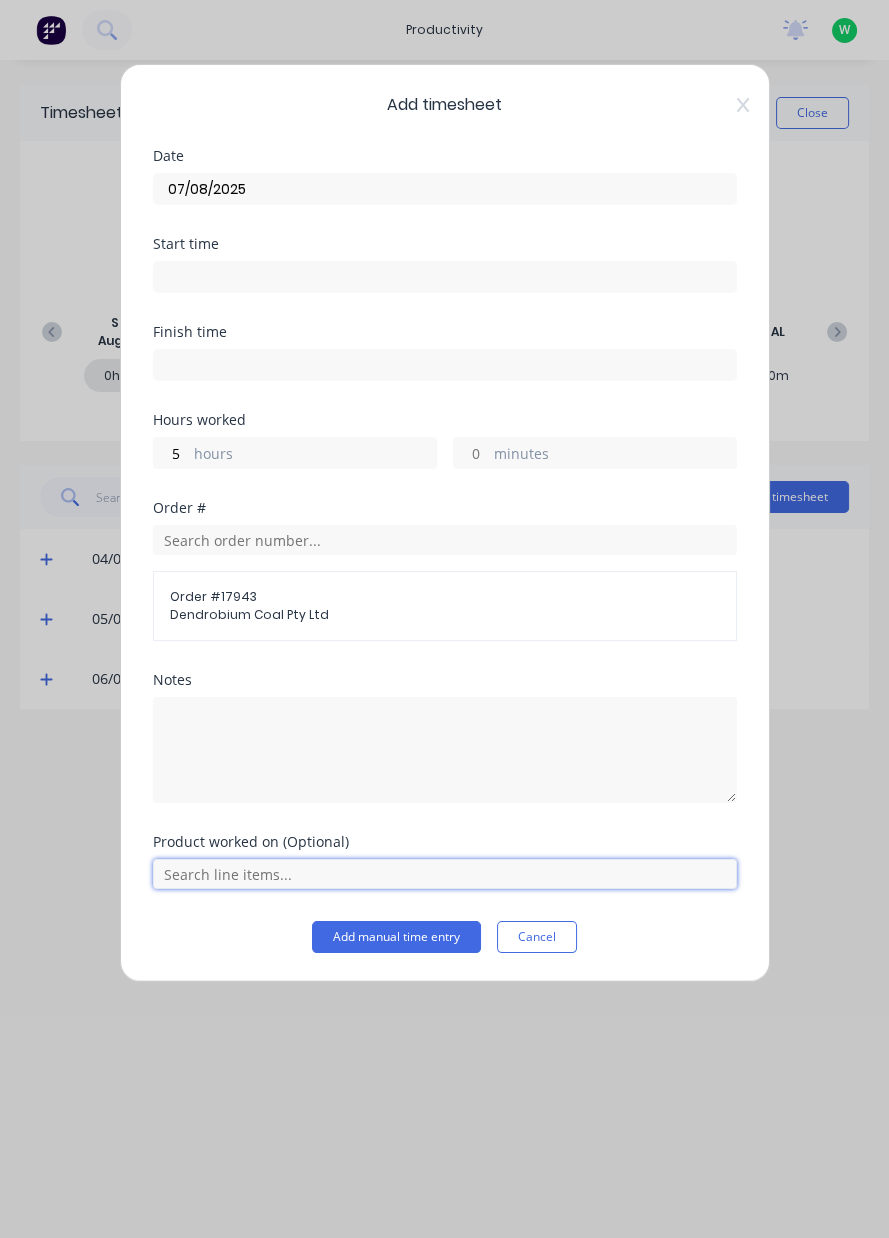 click at bounding box center [445, 874] 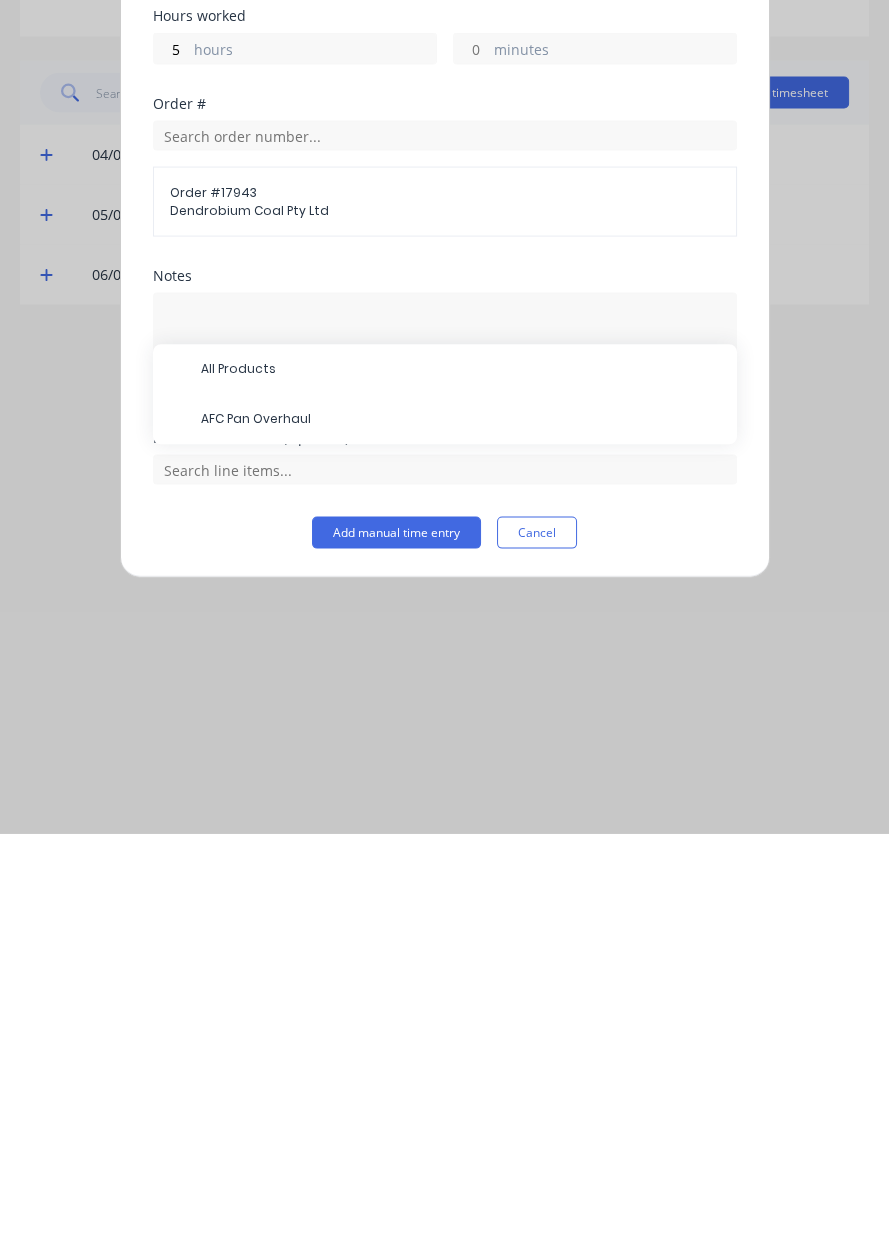 click on "AFC Pan Overhaul" at bounding box center (461, 824) 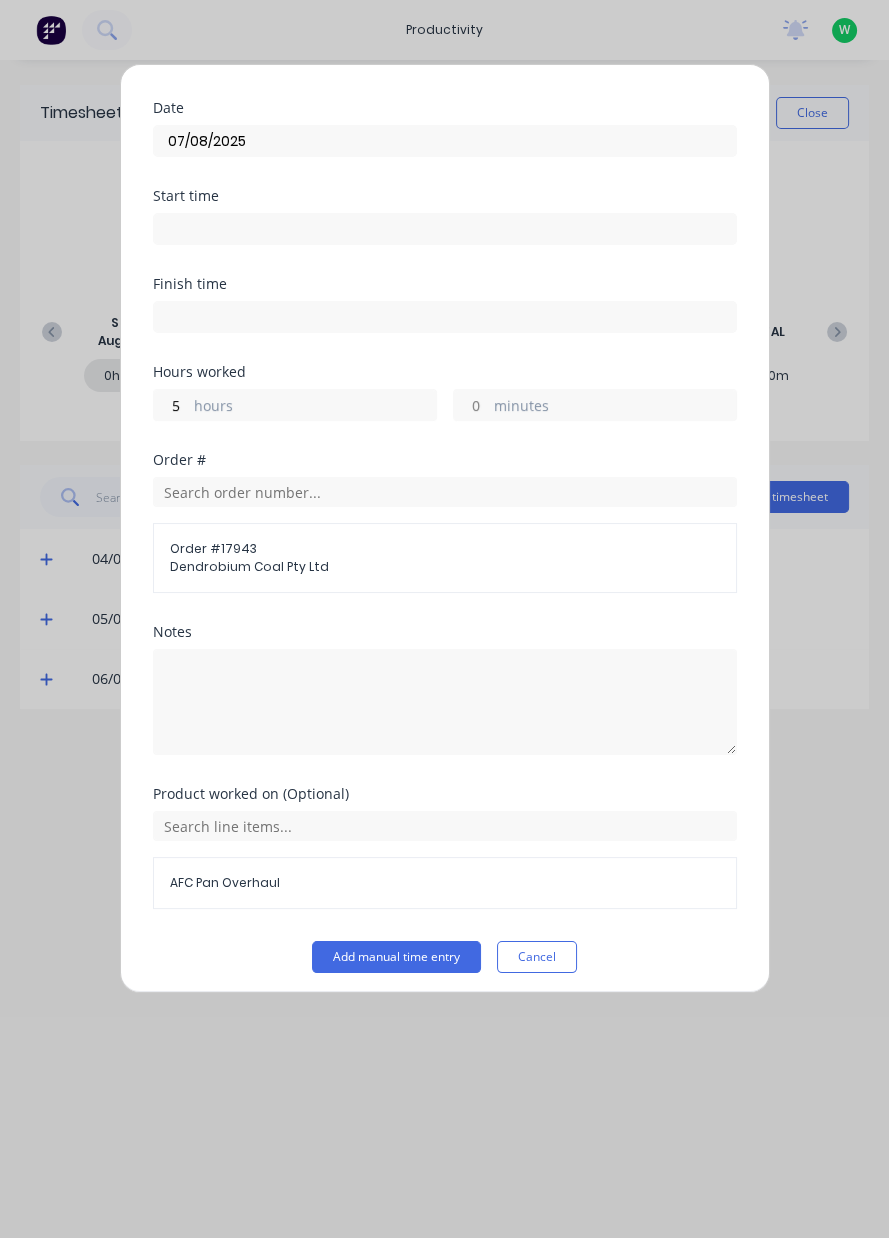 scroll, scrollTop: 53, scrollLeft: 0, axis: vertical 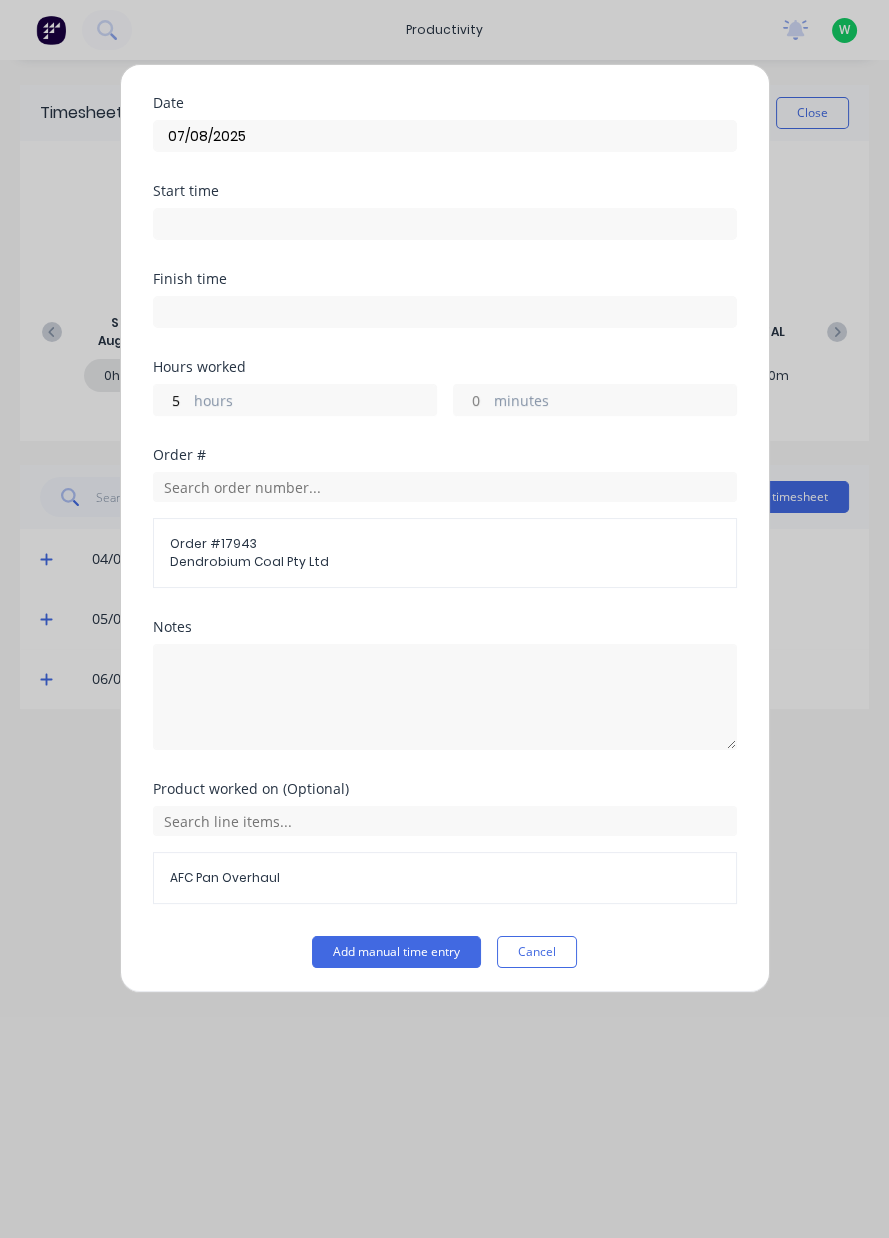 click on "Add manual time entry" at bounding box center (396, 952) 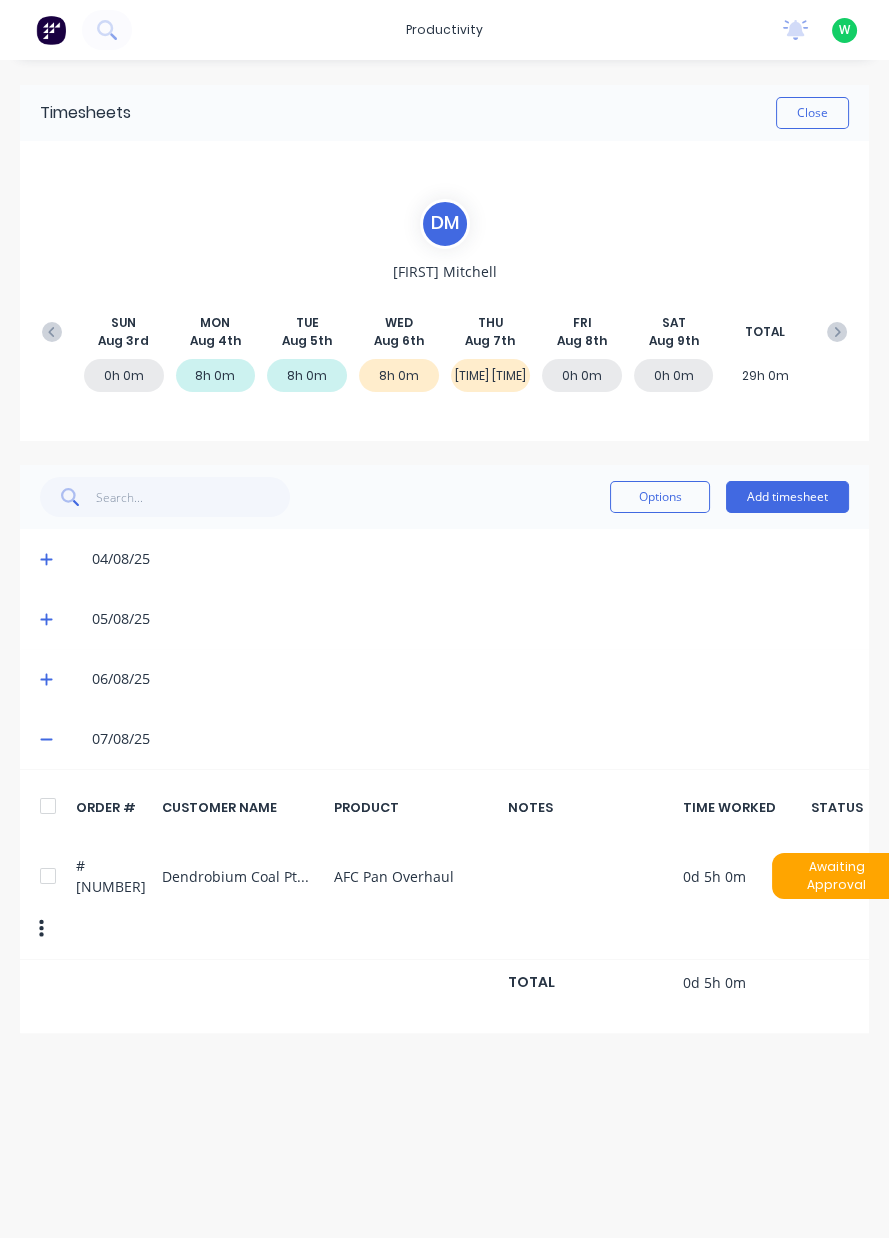 click on "Add timesheet" at bounding box center [787, 497] 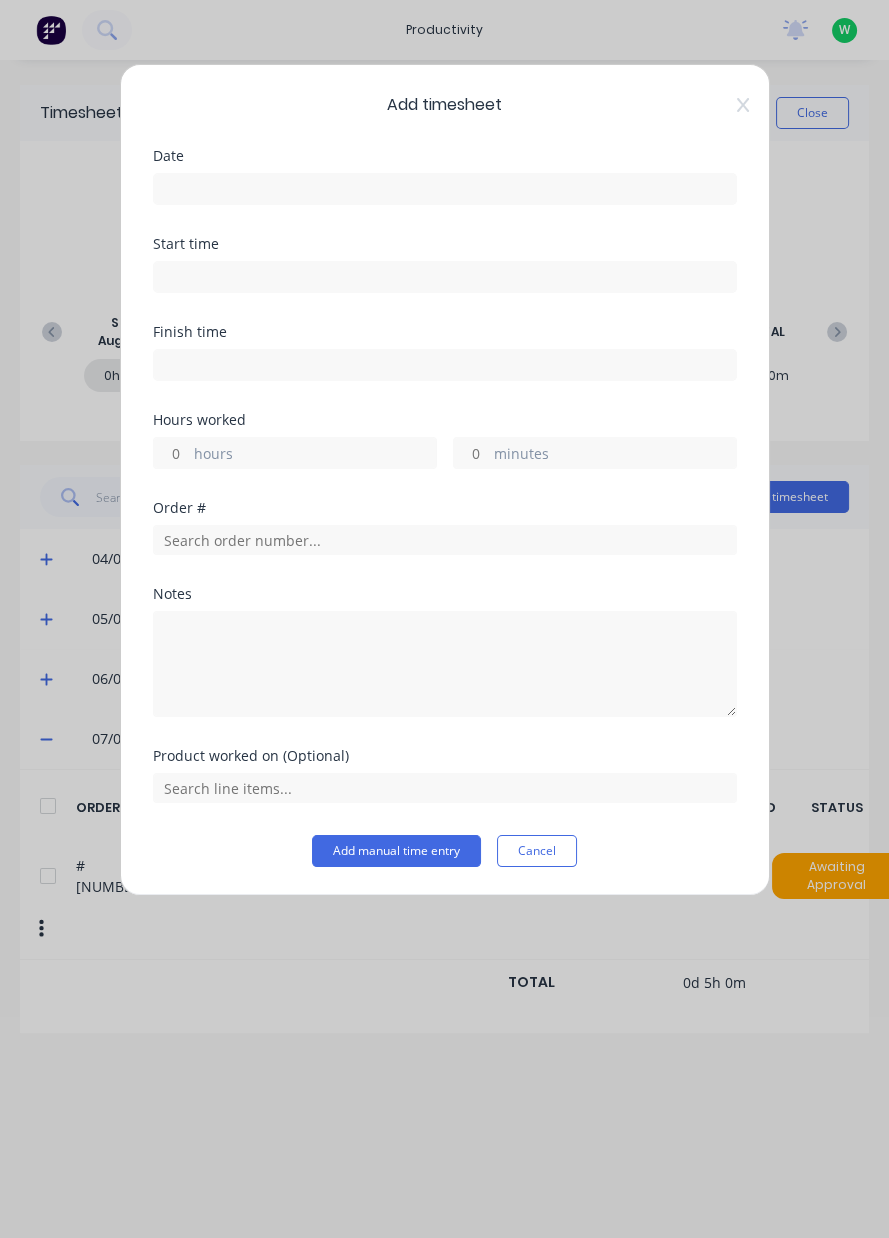 click at bounding box center [445, 189] 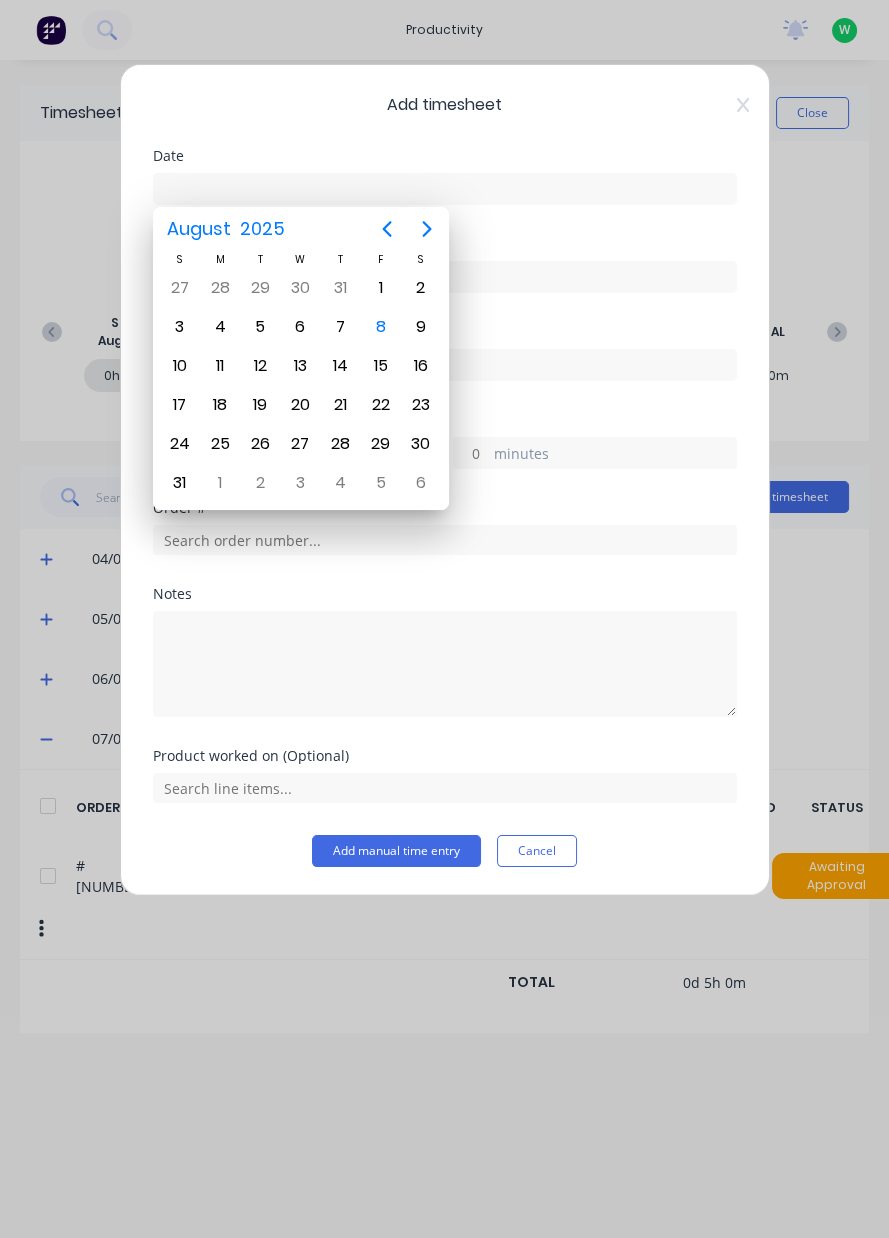 click on "14" at bounding box center [341, 366] 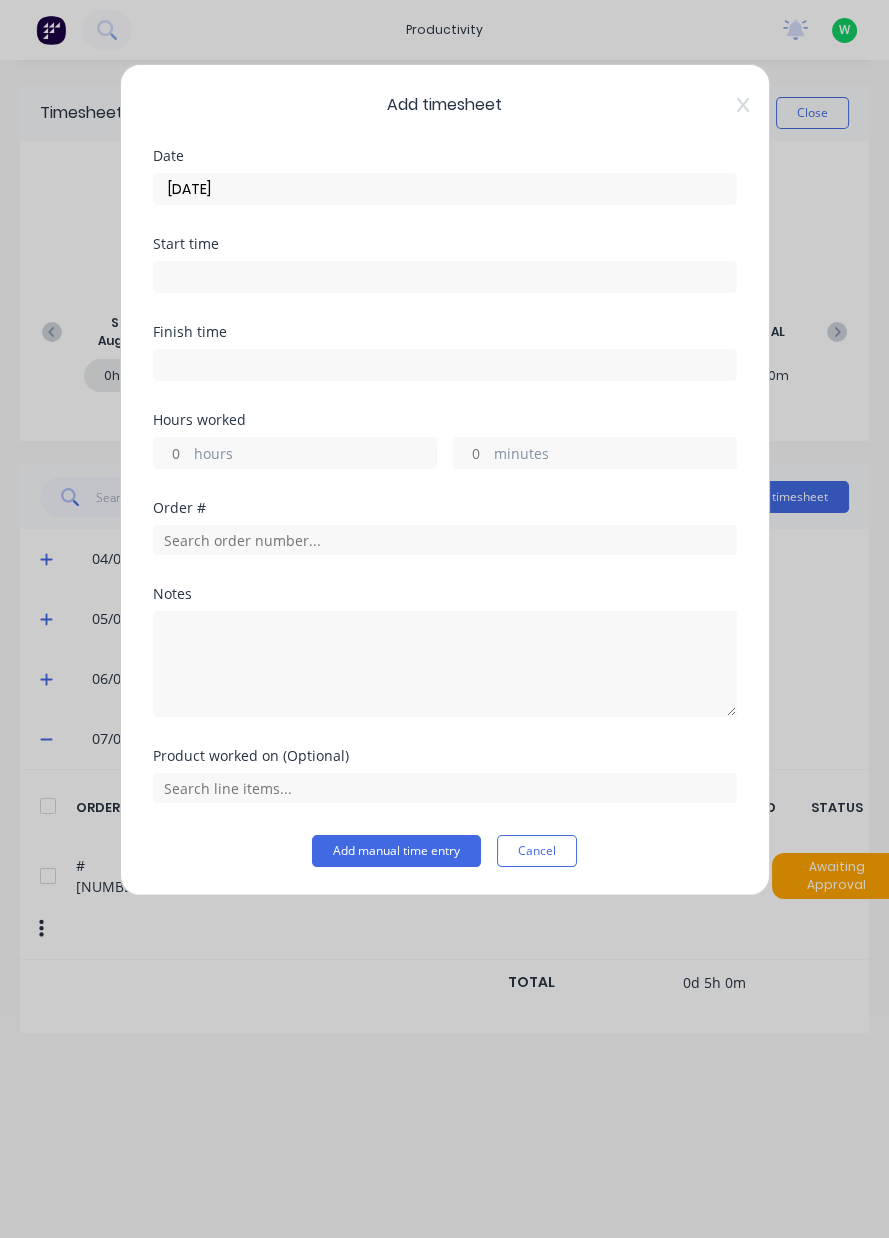 click on "[DATE]" at bounding box center (445, 189) 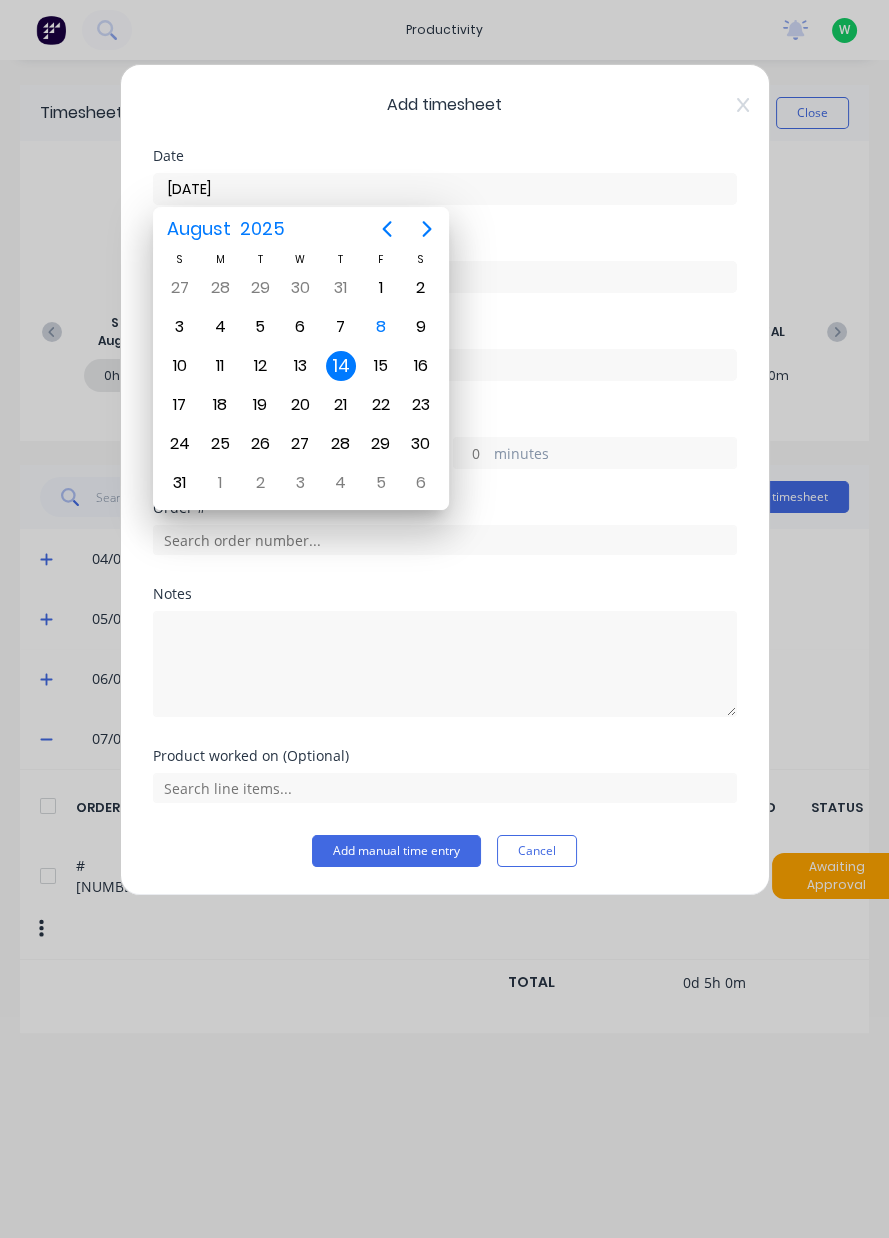 click on "7" at bounding box center (341, 327) 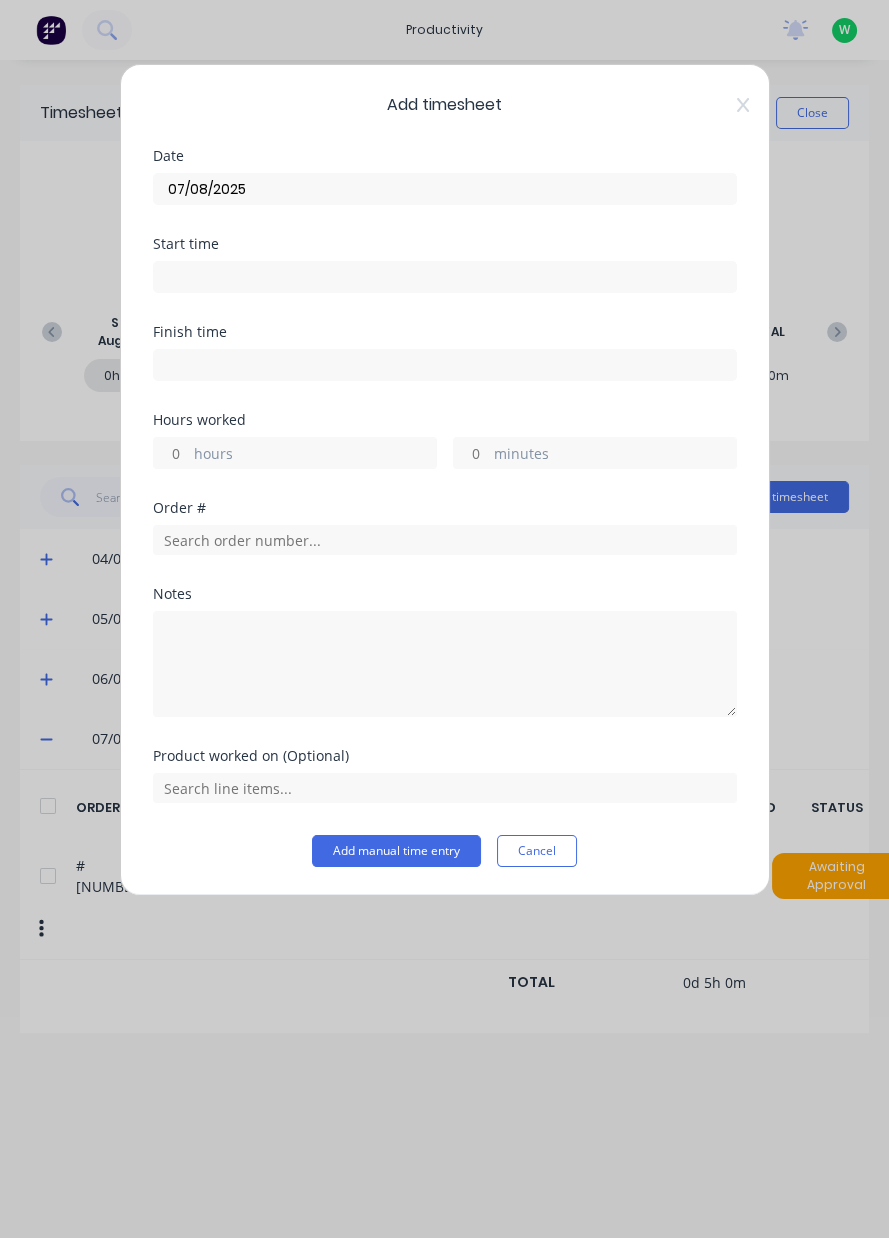 click on "hours" at bounding box center [315, 455] 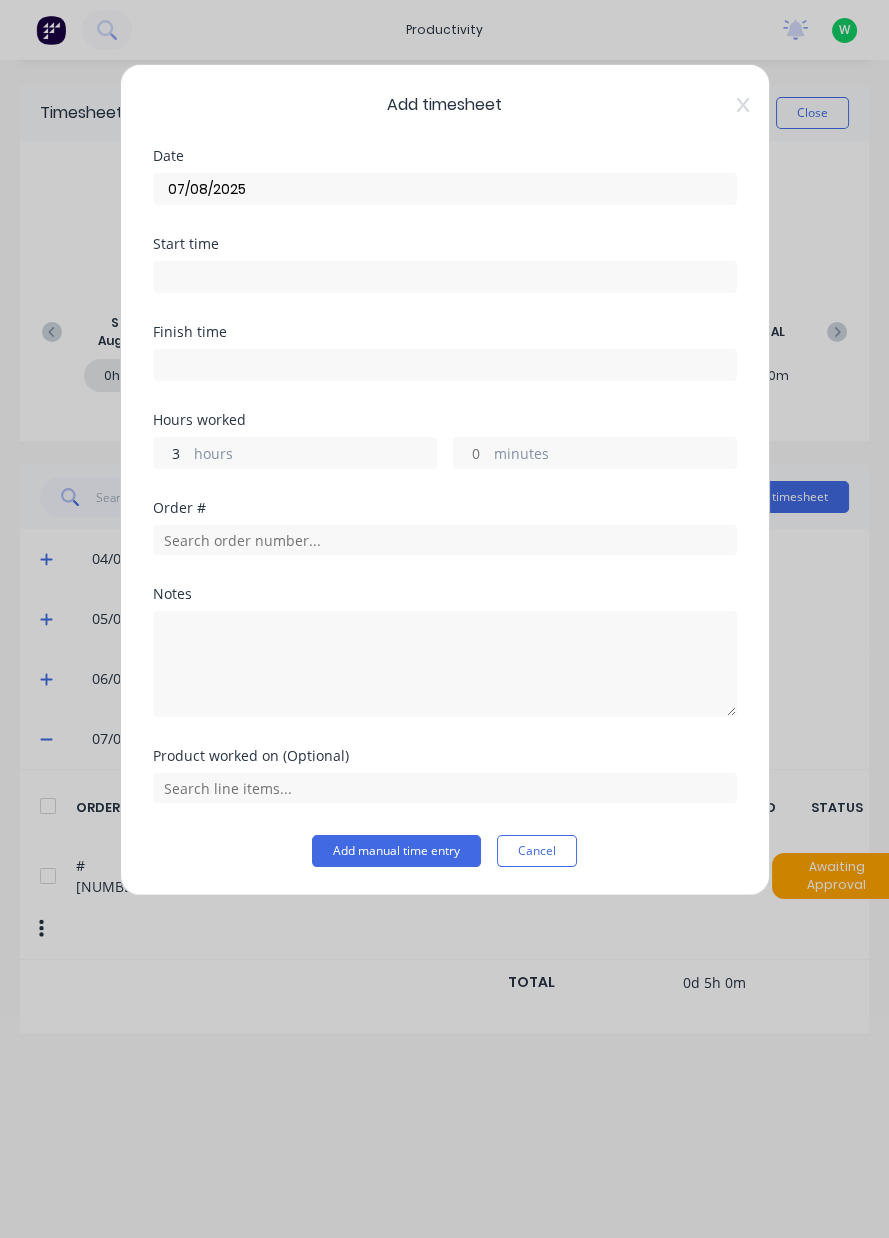 type on "3" 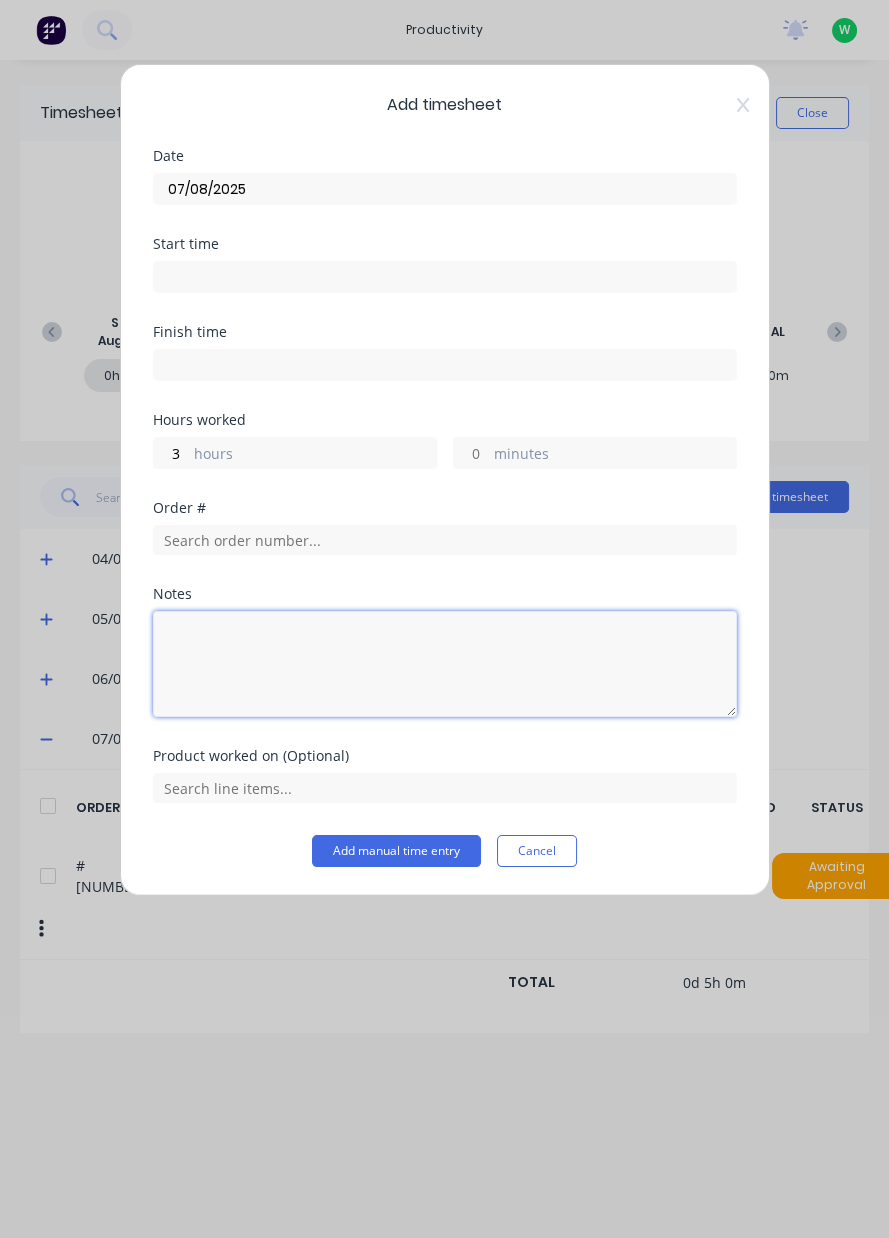 click at bounding box center (445, 664) 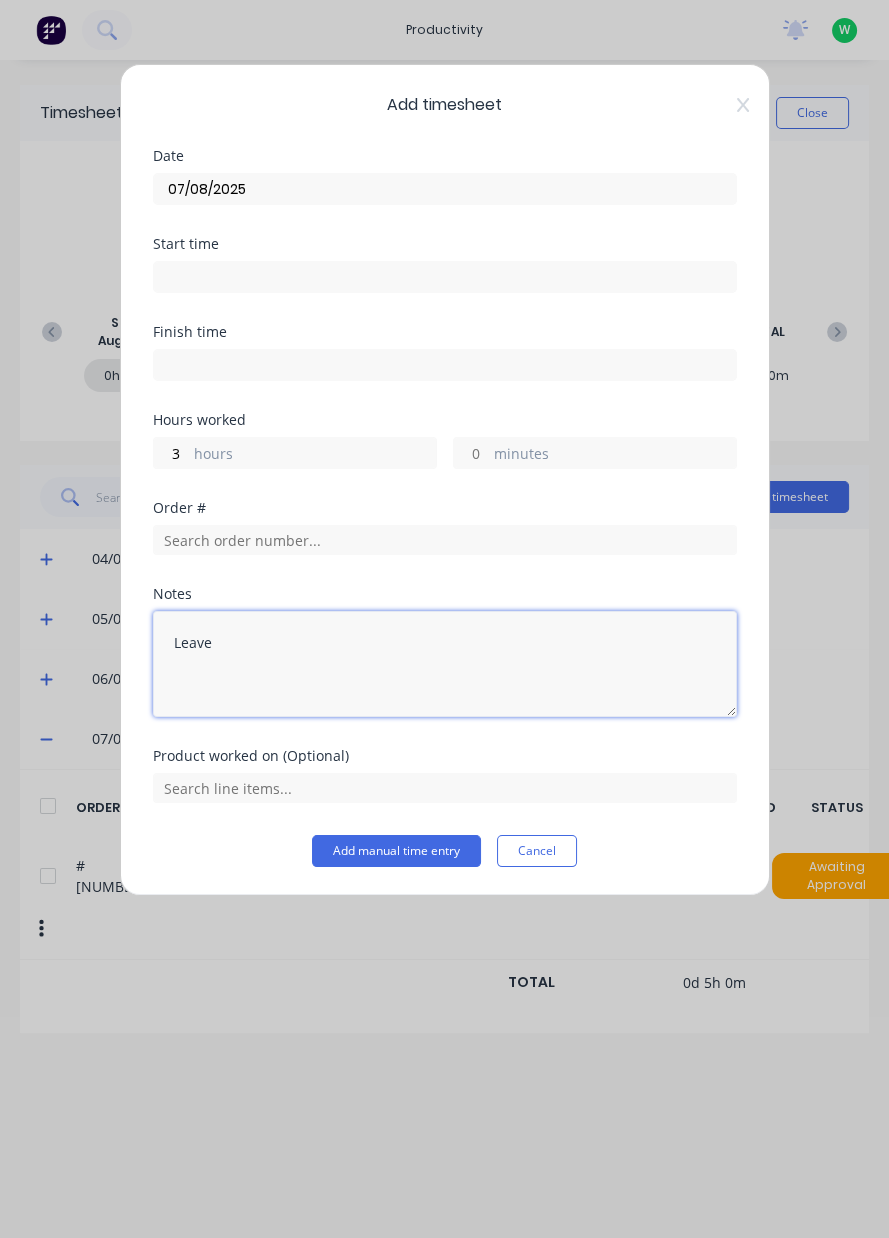 type on "Leave" 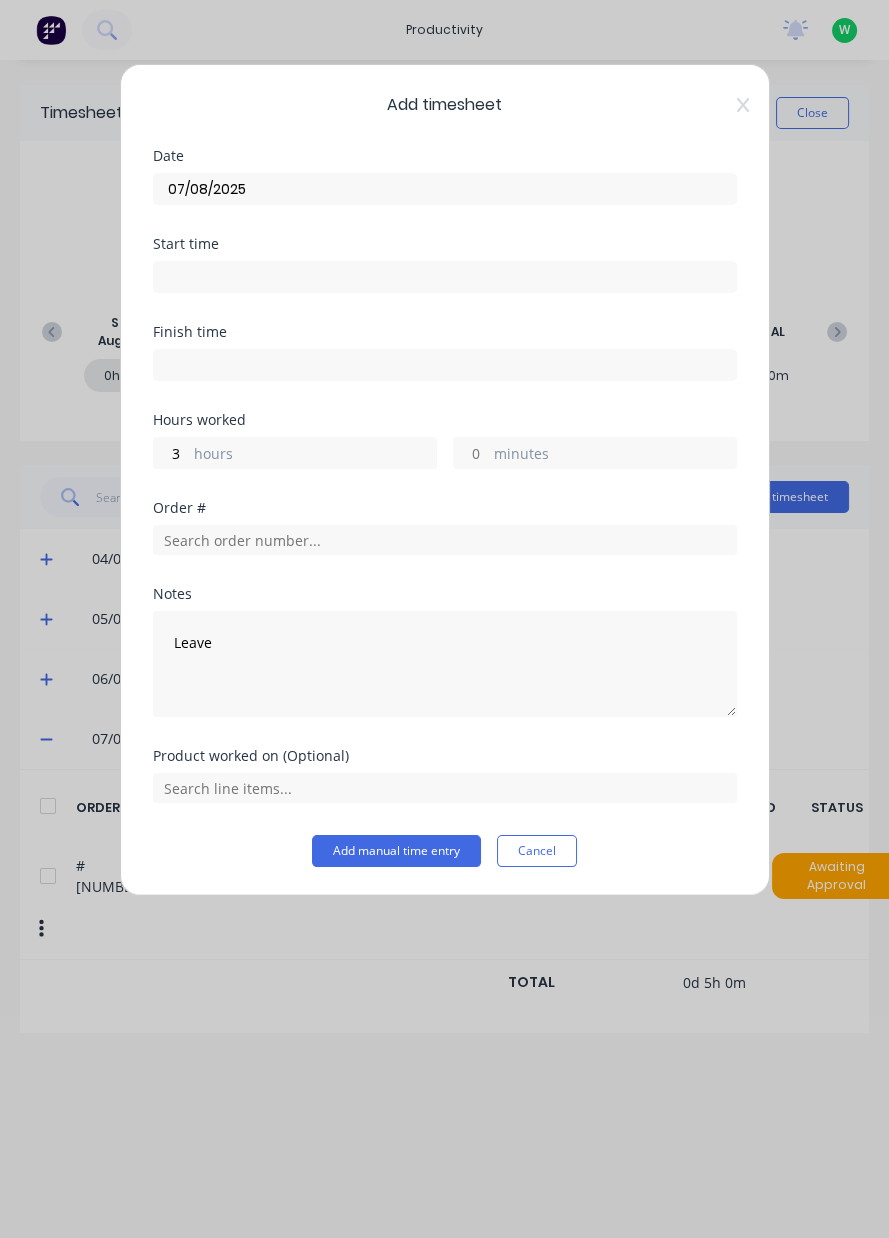 click on "Product worked on (Optional)" at bounding box center [445, 756] 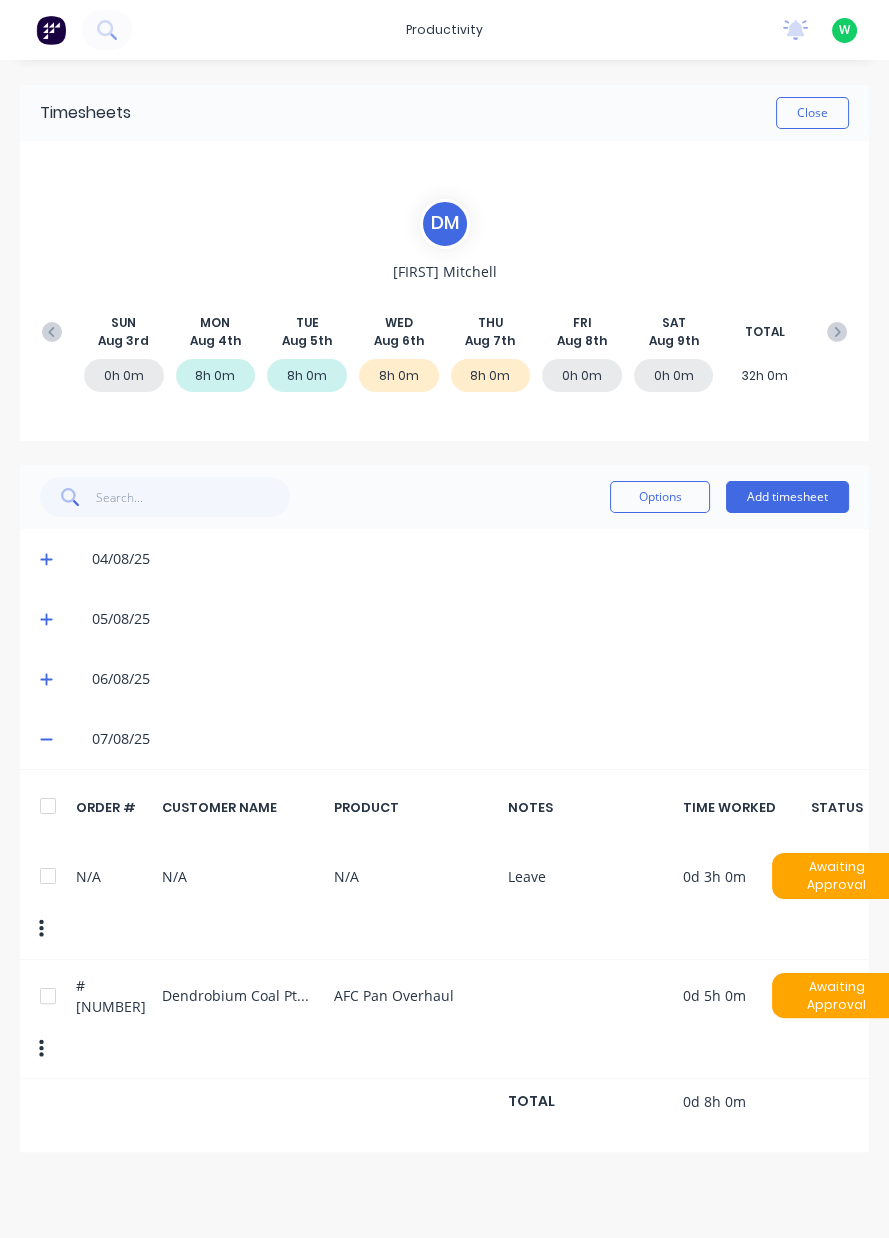 click on "Add timesheet" at bounding box center [787, 497] 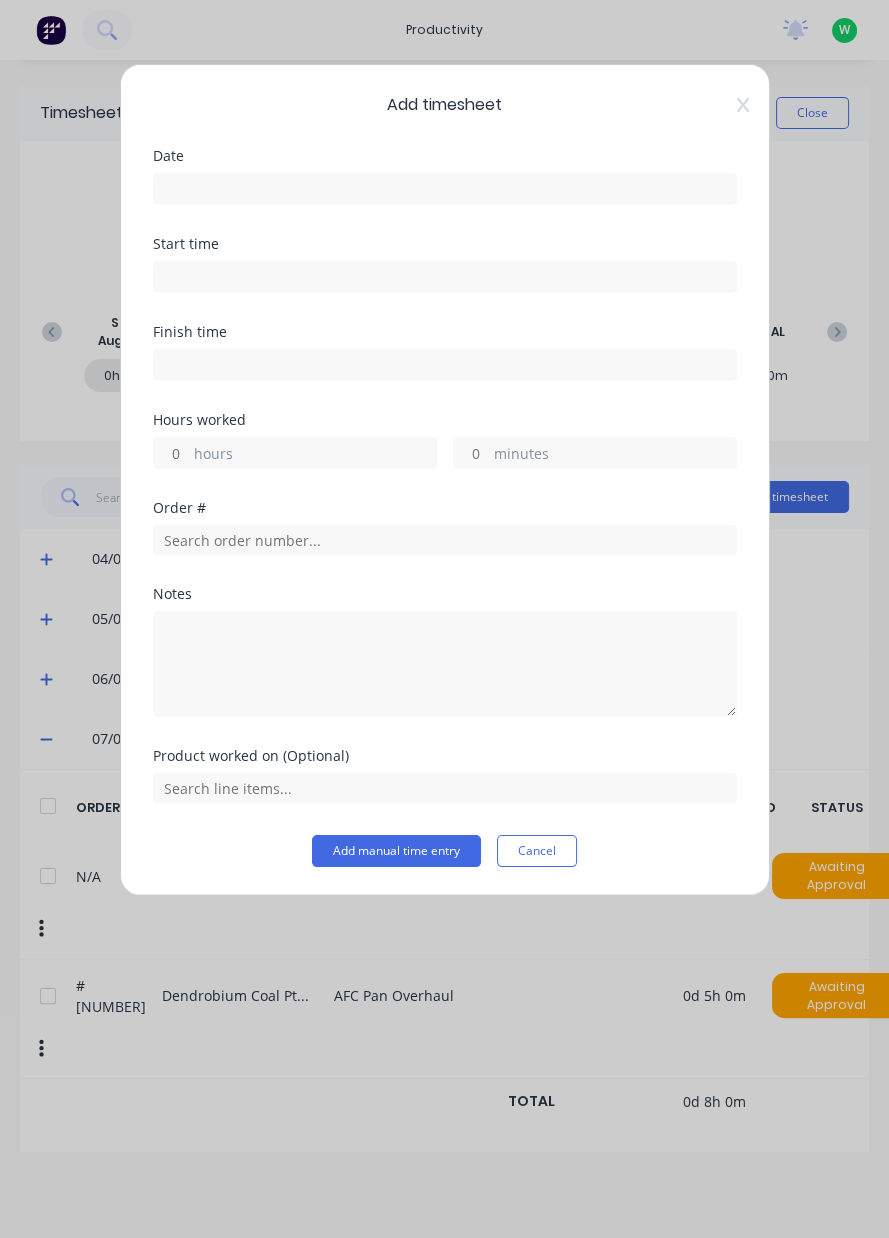 click at bounding box center (445, 189) 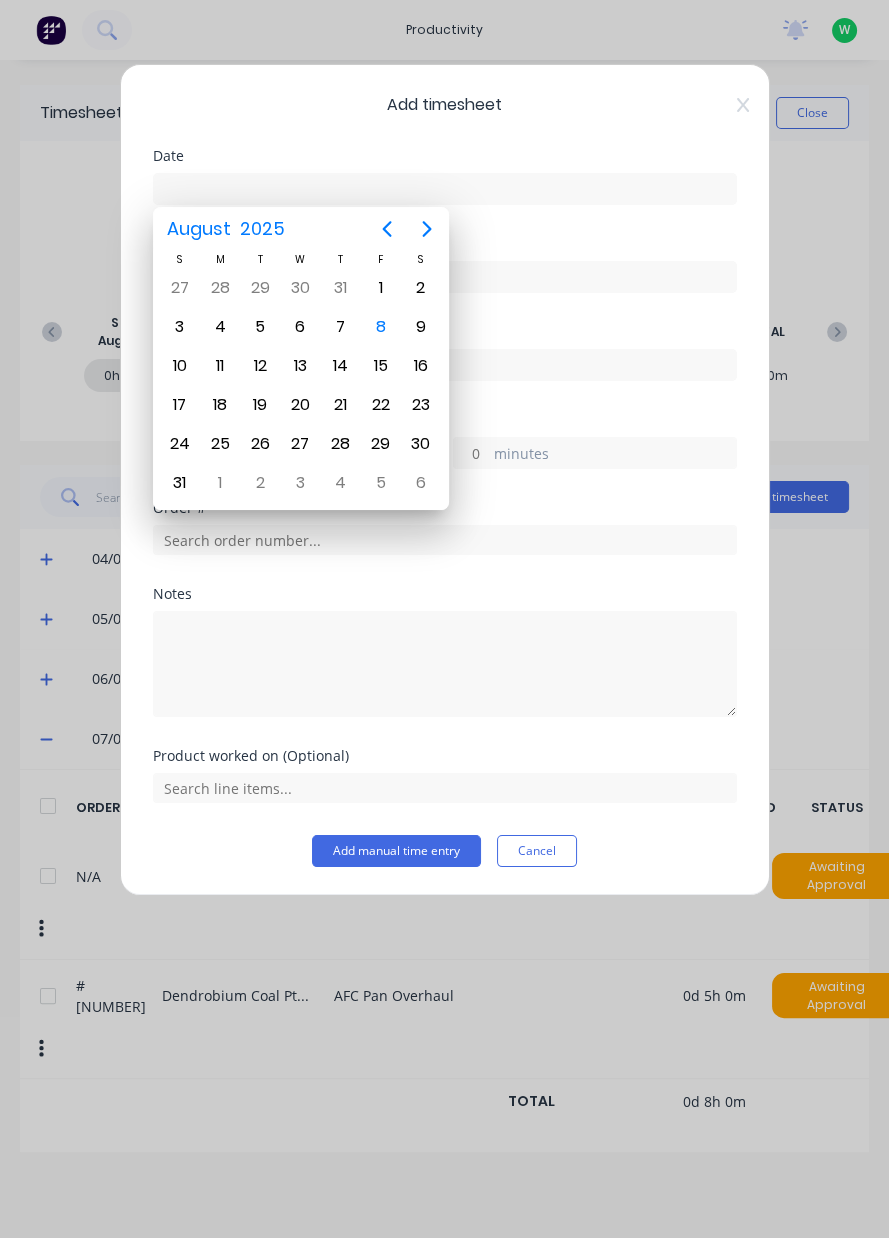 click on "8" at bounding box center (381, 327) 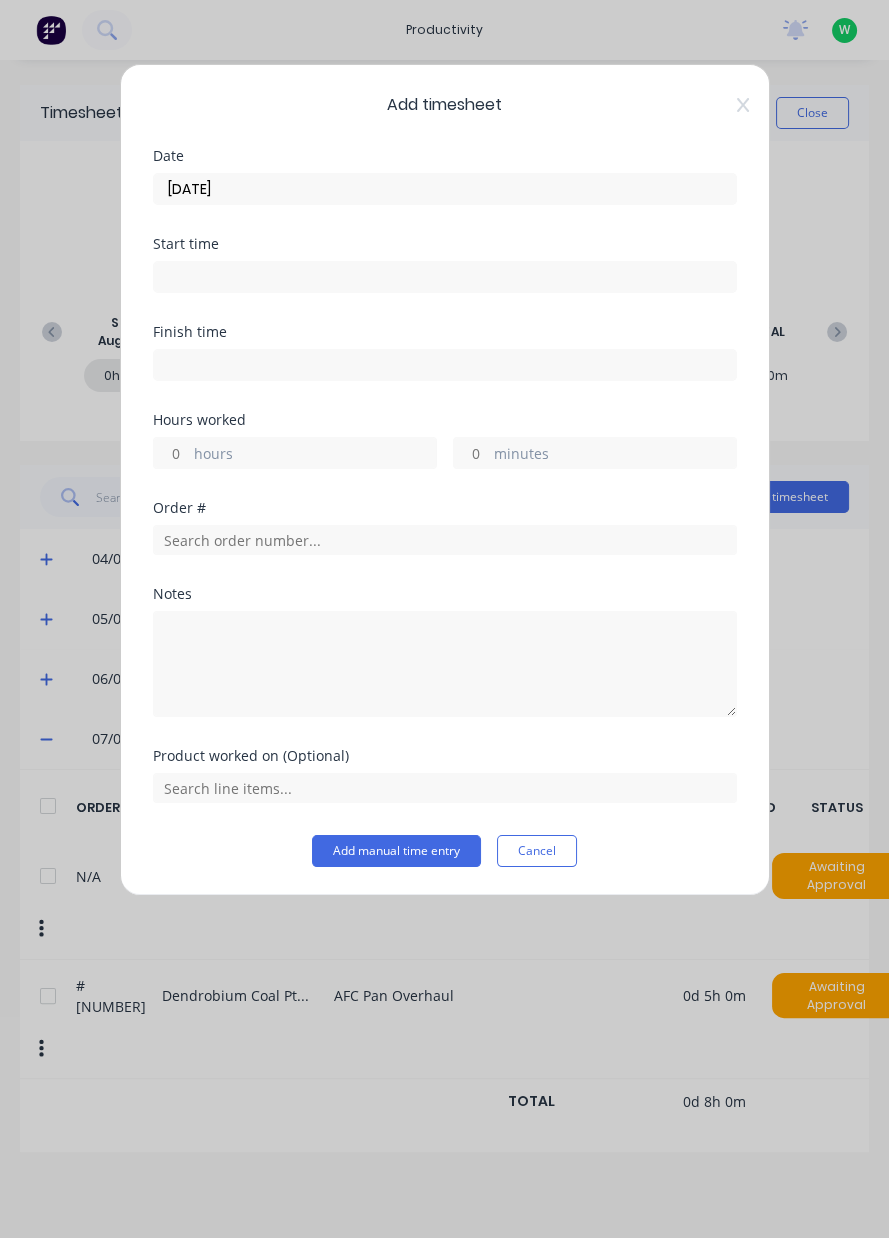 click on "hours" at bounding box center [315, 455] 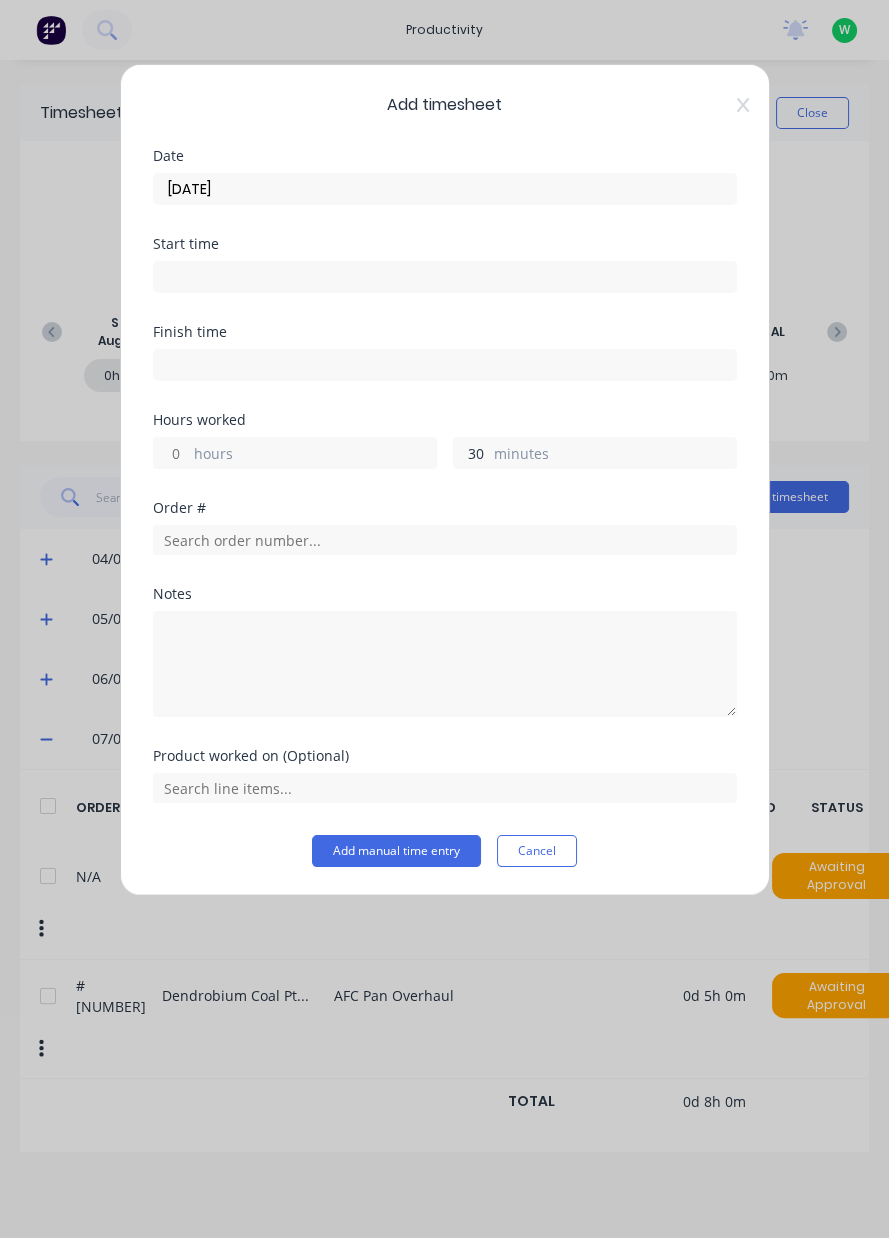 type on "30" 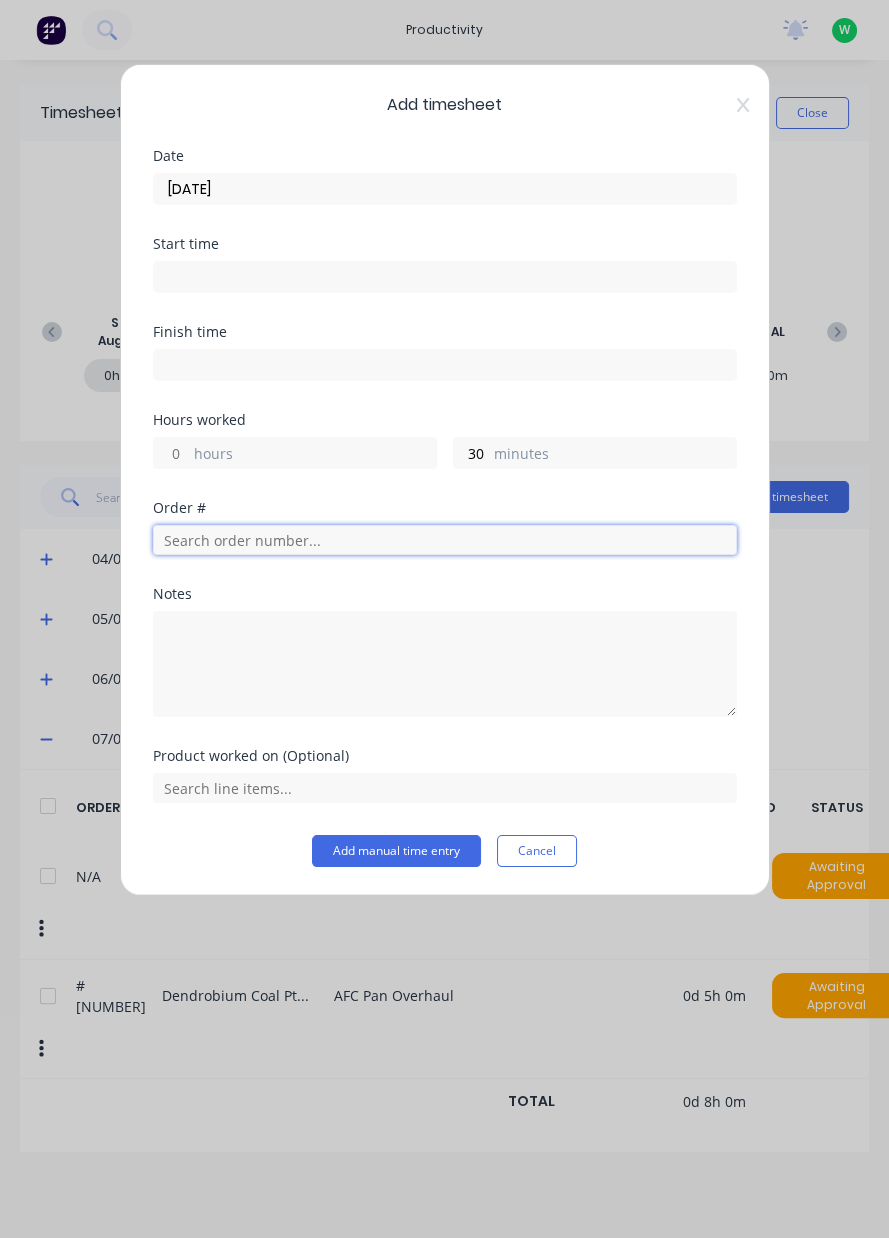 click at bounding box center [445, 540] 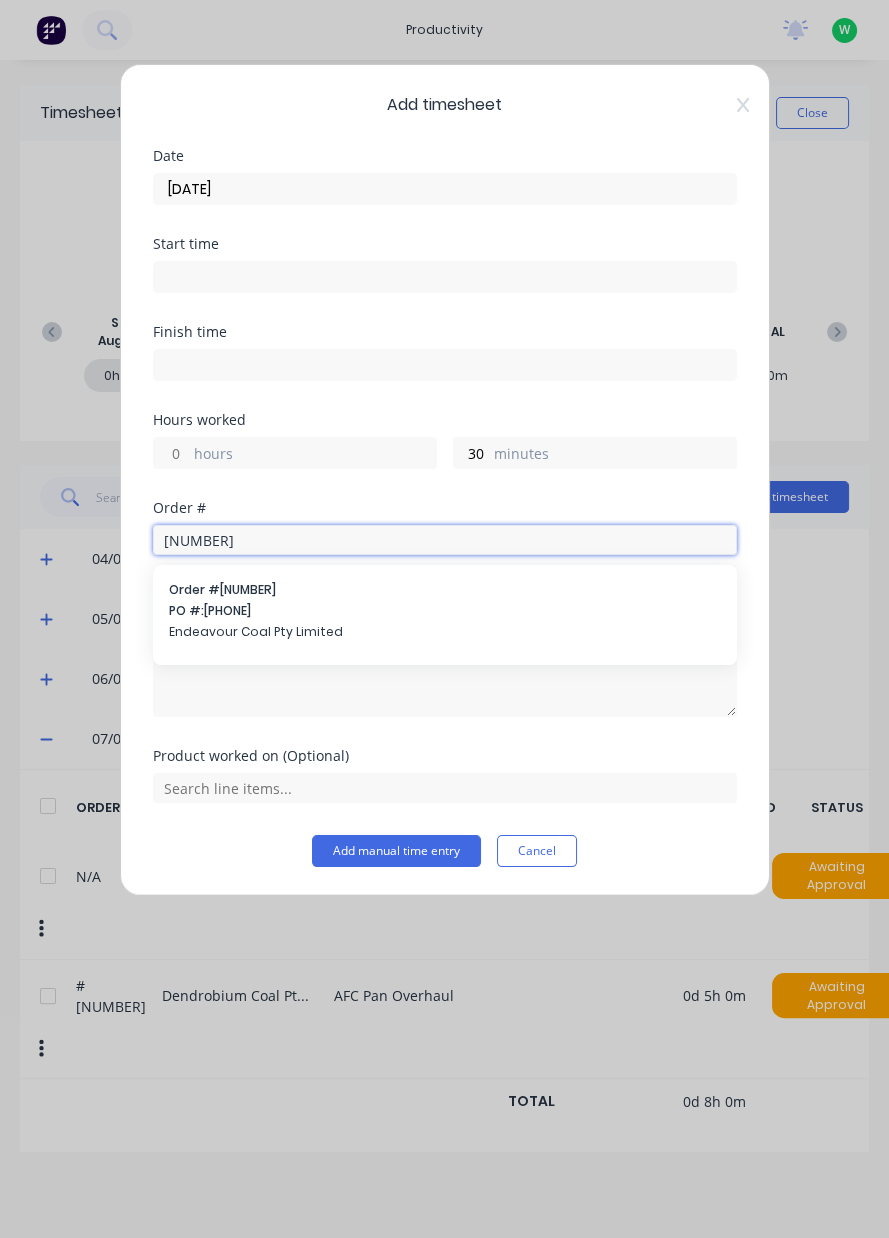 type on "[NUMBER]" 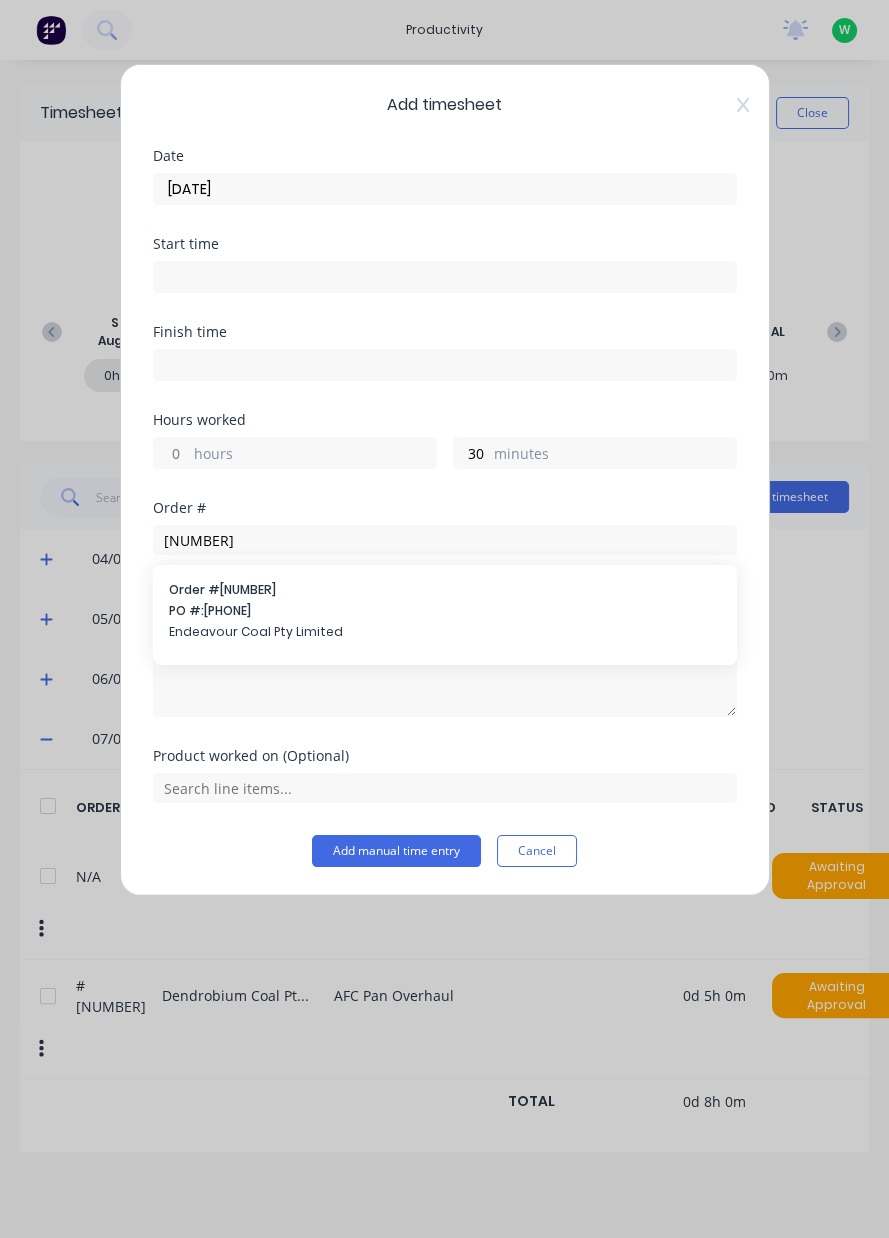 click on "Endeavour Coal Pty Limited" at bounding box center [445, 632] 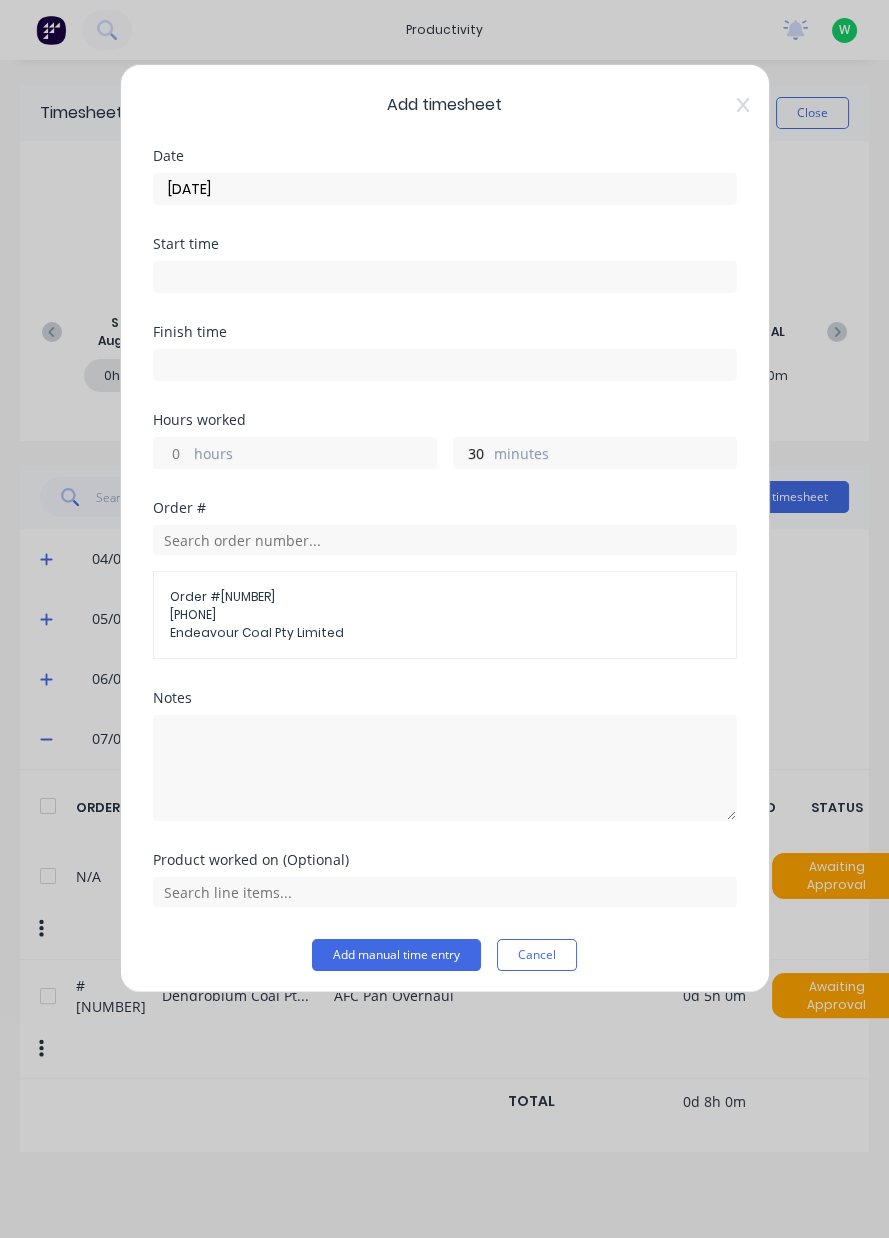 scroll, scrollTop: 3, scrollLeft: 0, axis: vertical 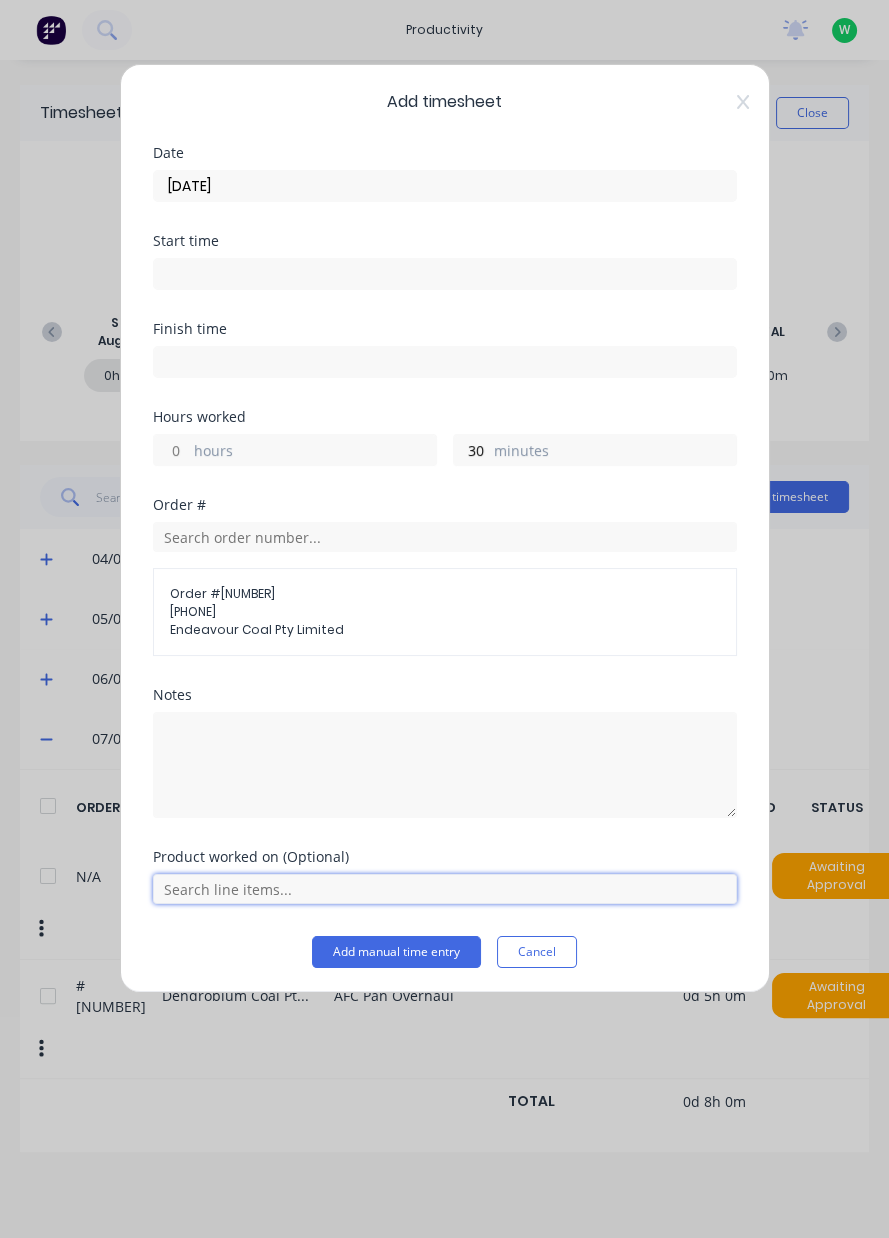 click at bounding box center [445, 889] 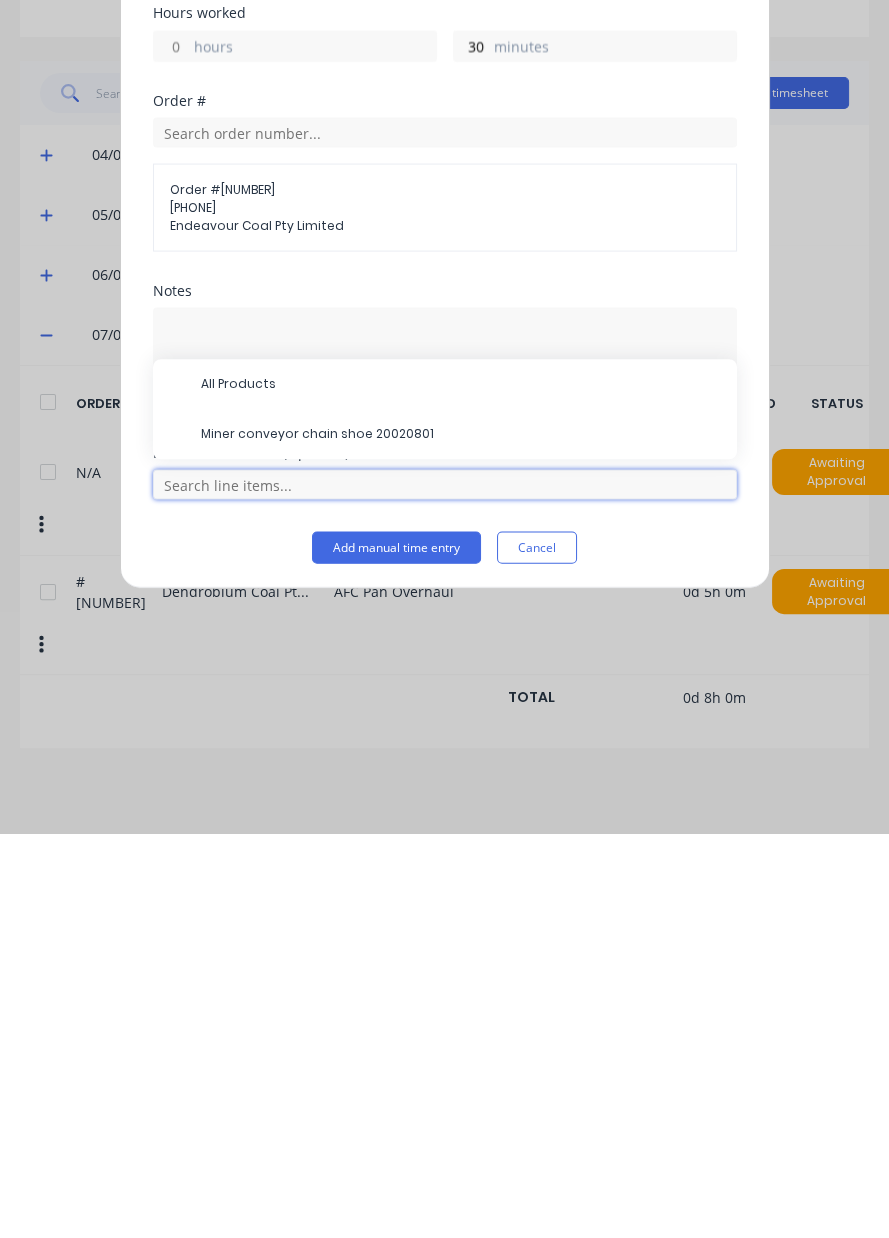 scroll, scrollTop: 64, scrollLeft: 0, axis: vertical 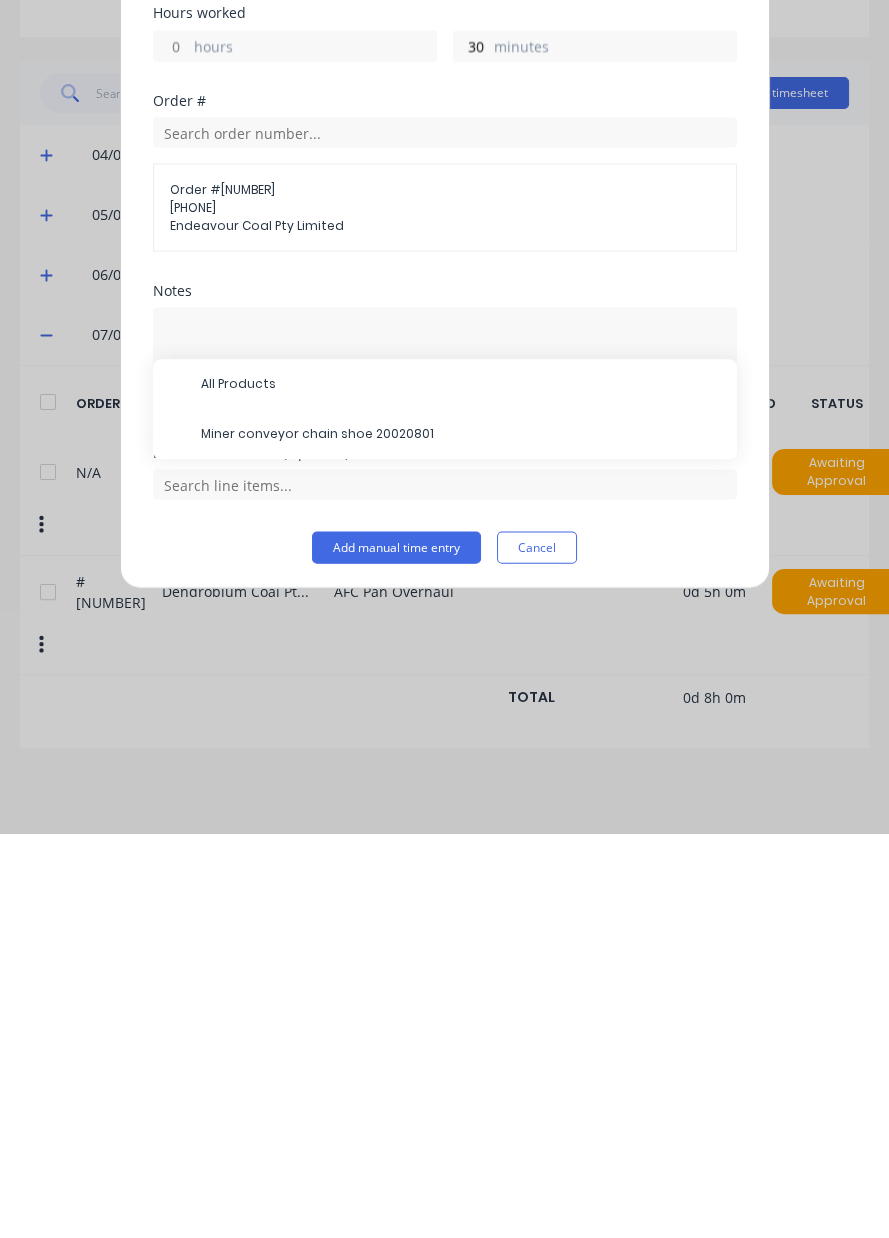 click on "Miner conveyor chain shoe 20020801" at bounding box center (461, 839) 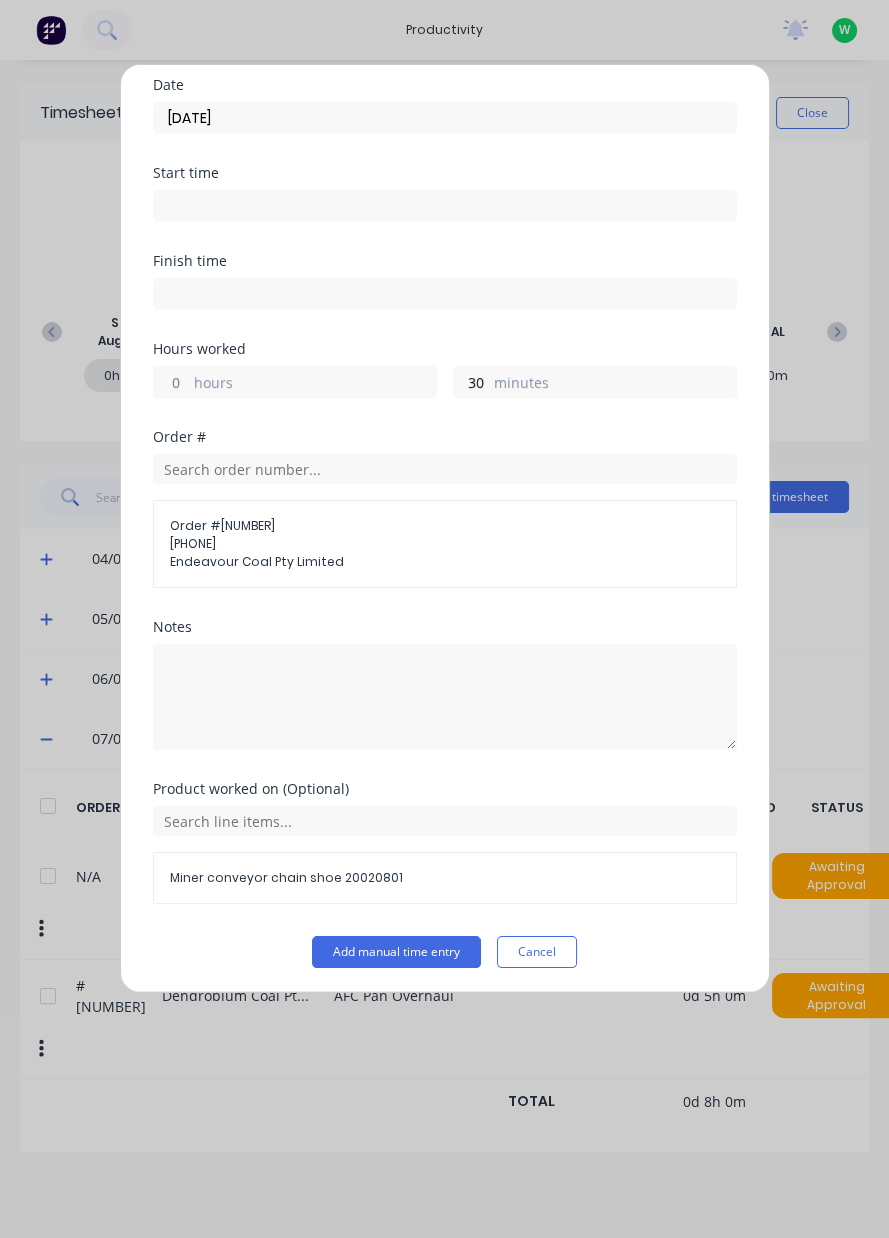 scroll, scrollTop: 0, scrollLeft: 0, axis: both 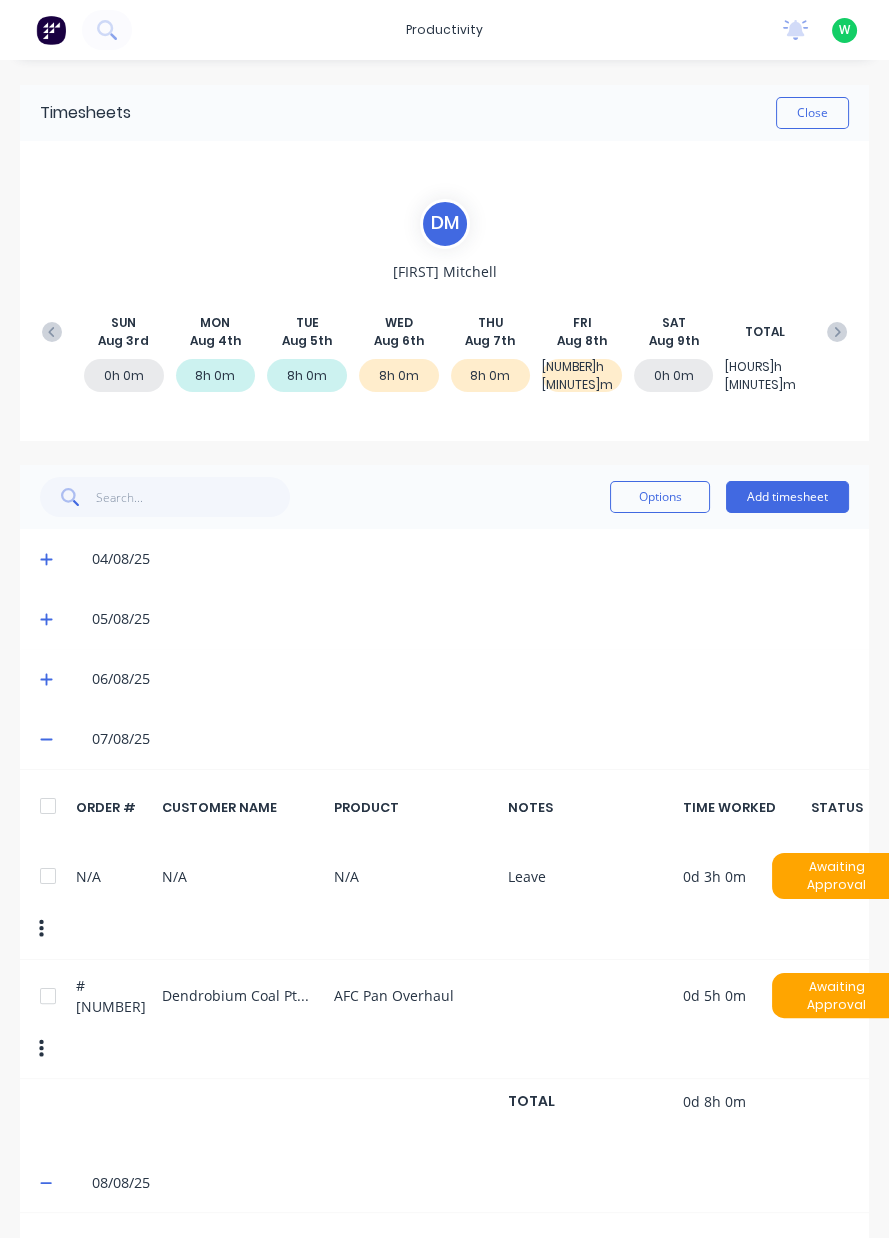 click 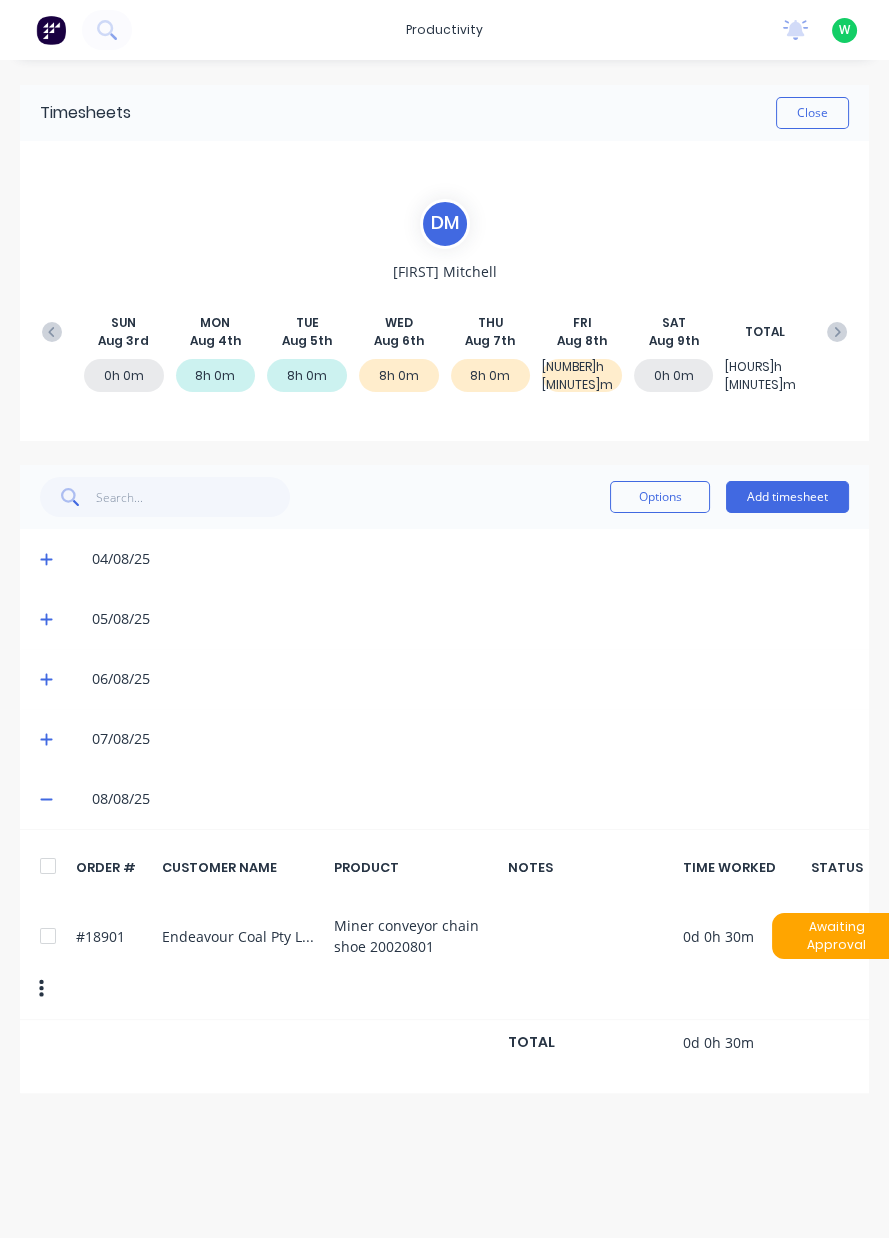 click on "Close" at bounding box center (812, 113) 